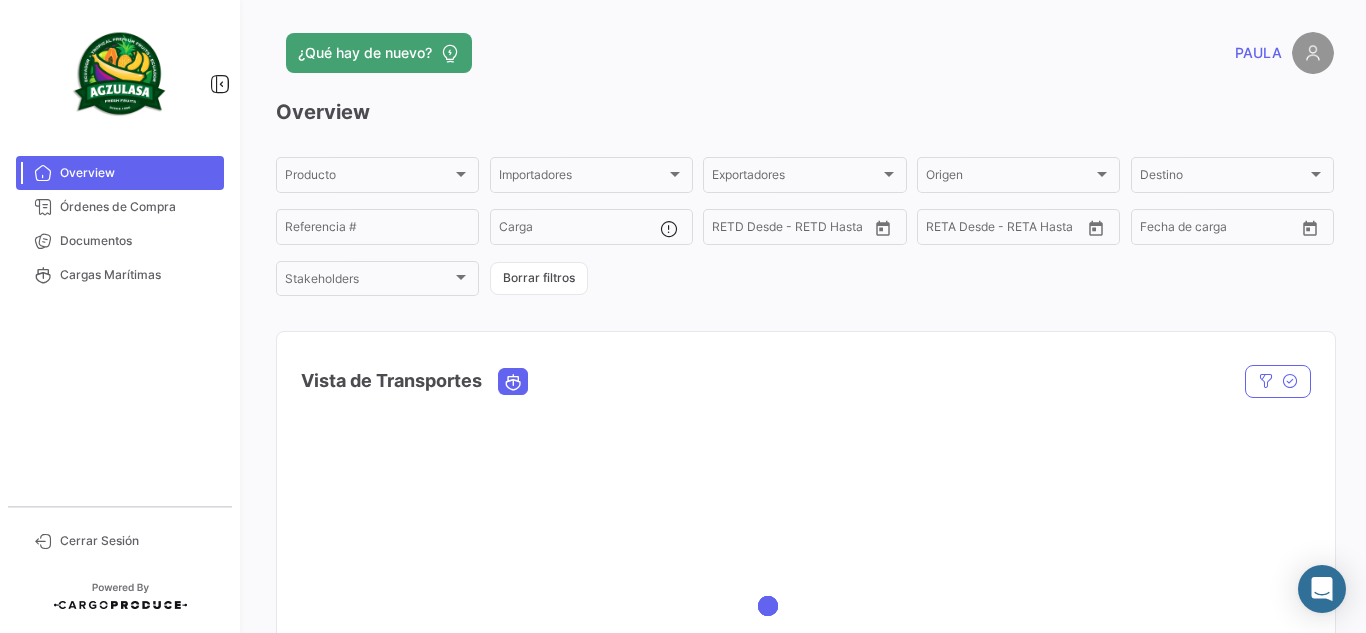 scroll, scrollTop: 0, scrollLeft: 0, axis: both 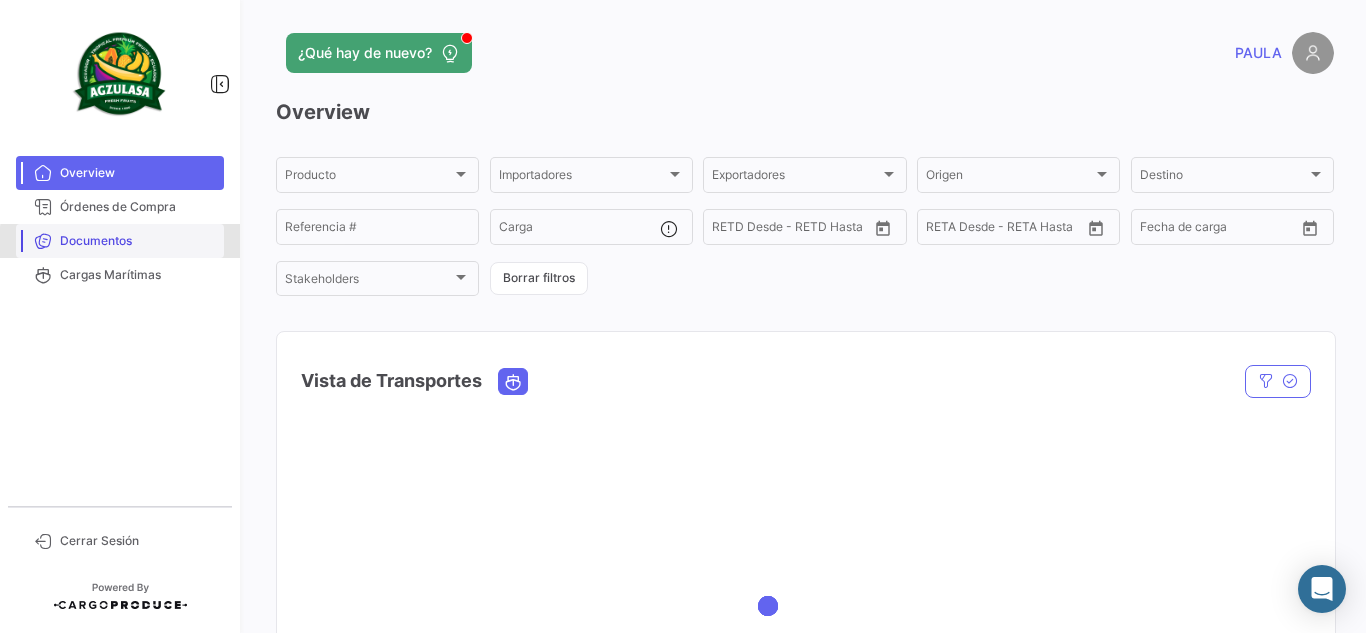 click on "Documentos" at bounding box center (138, 241) 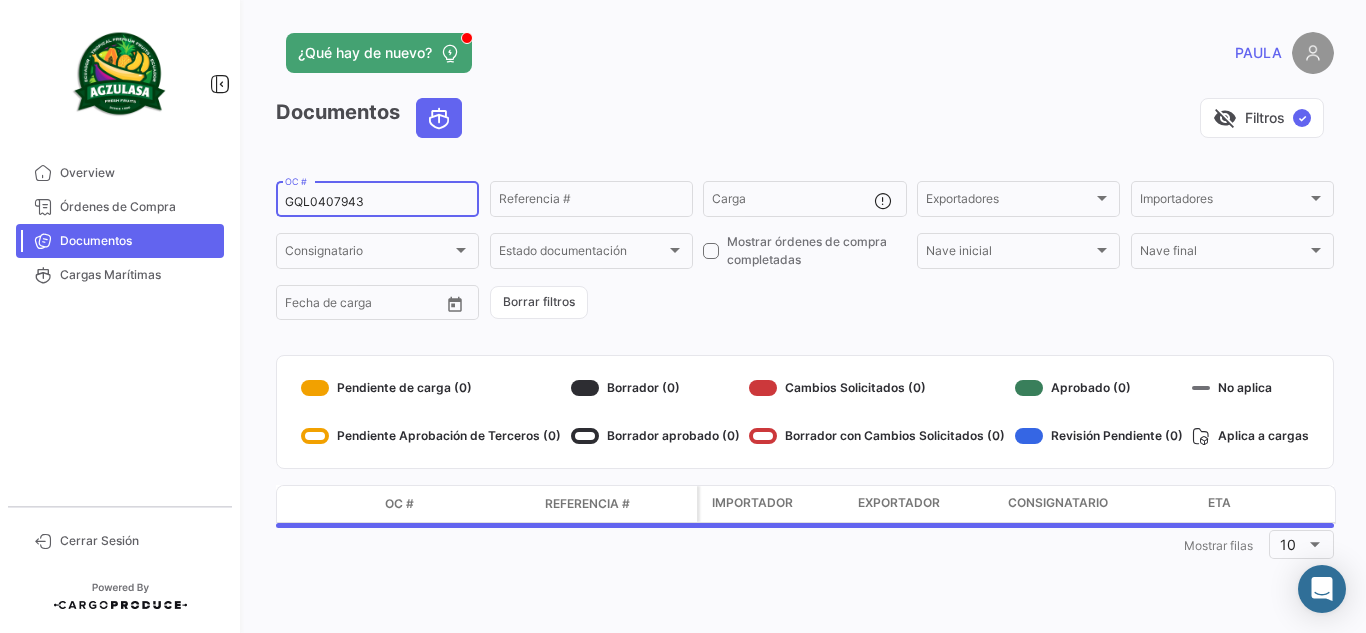 drag, startPoint x: 384, startPoint y: 198, endPoint x: 0, endPoint y: 183, distance: 384.29285 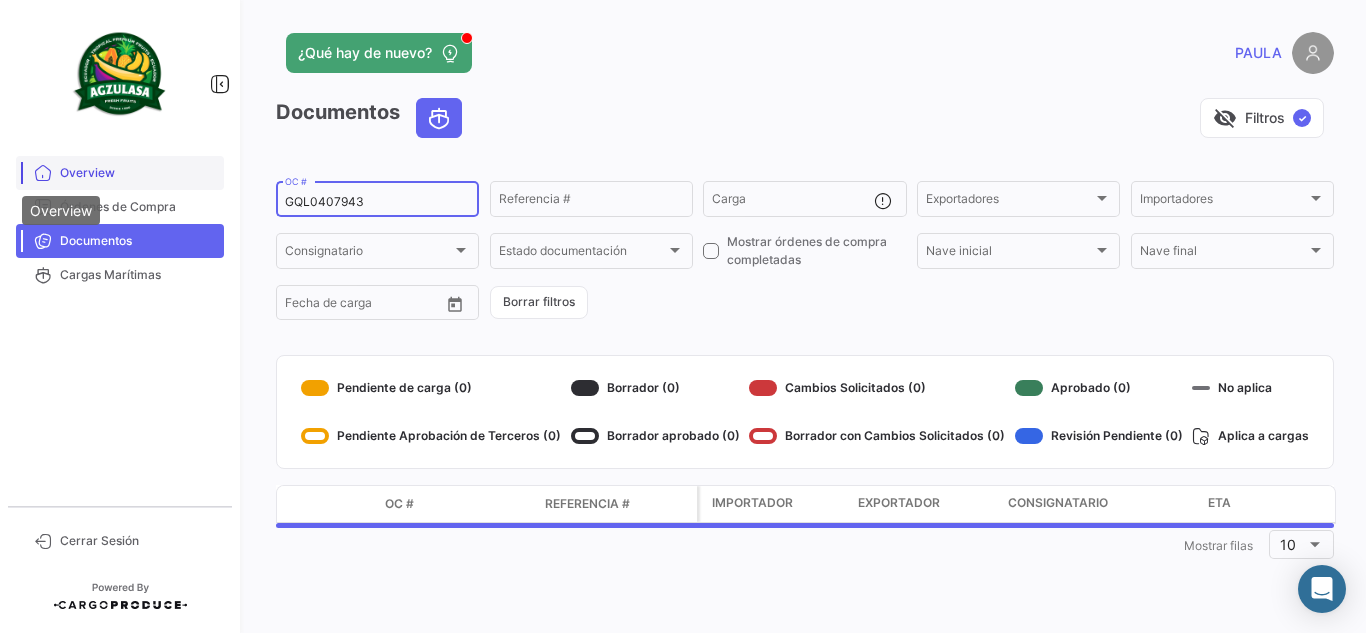 paste on "UNIECPBO25290068" 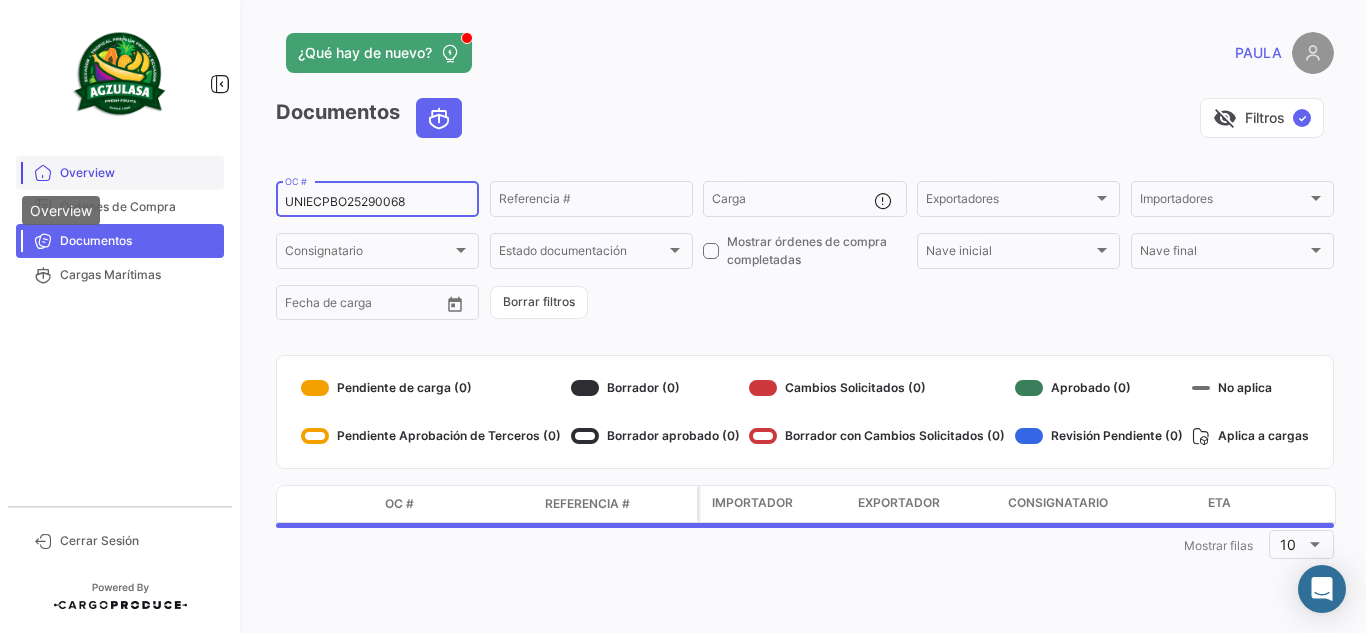 type on "UNIECPBO25290068" 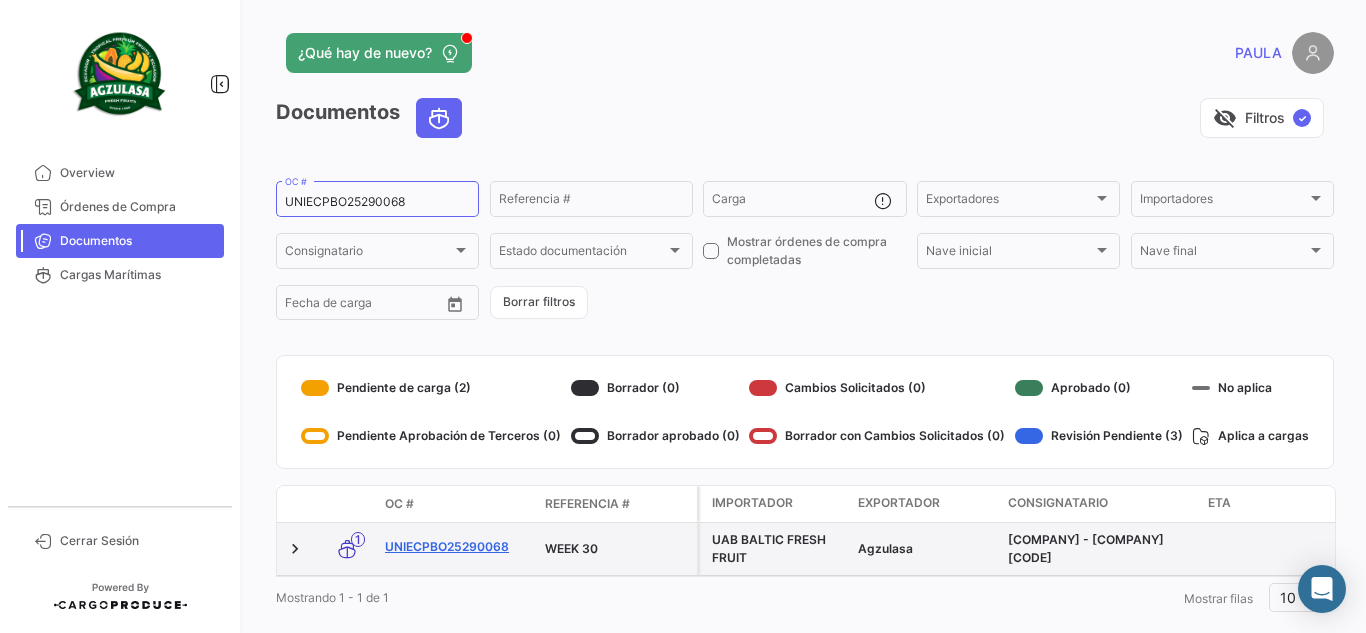 click on "UNIECPBO25290068" 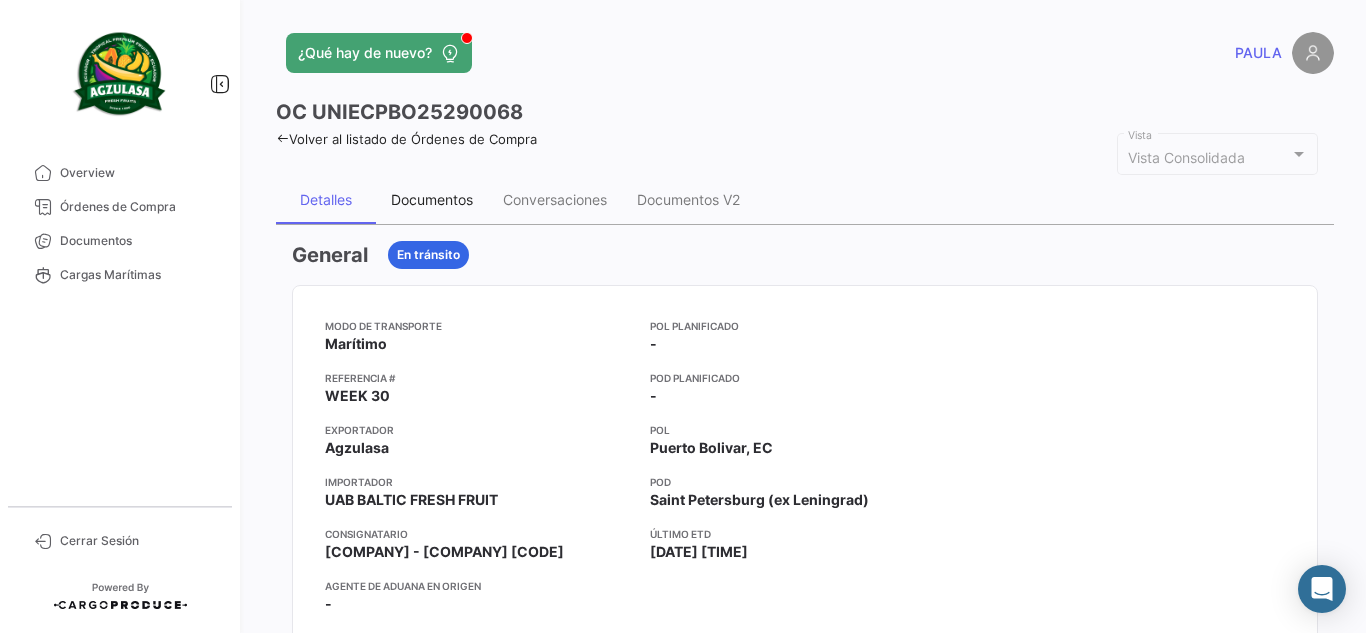 click on "Documentos" at bounding box center [432, 200] 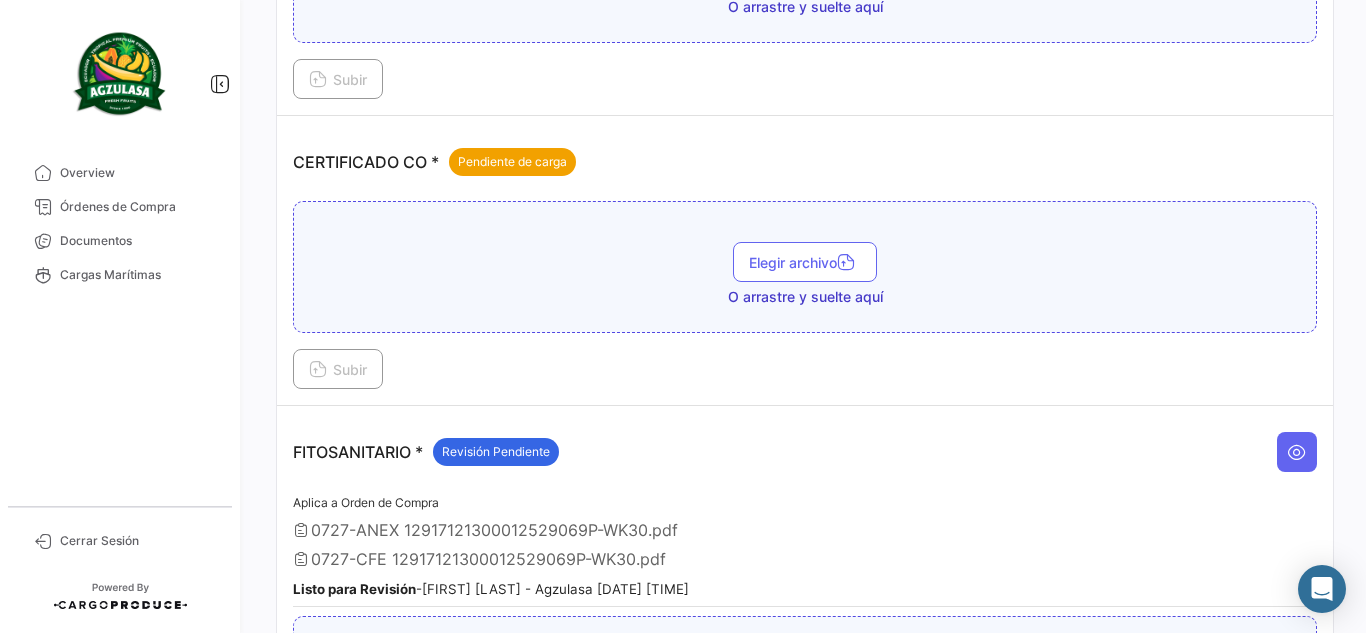 scroll, scrollTop: 632, scrollLeft: 0, axis: vertical 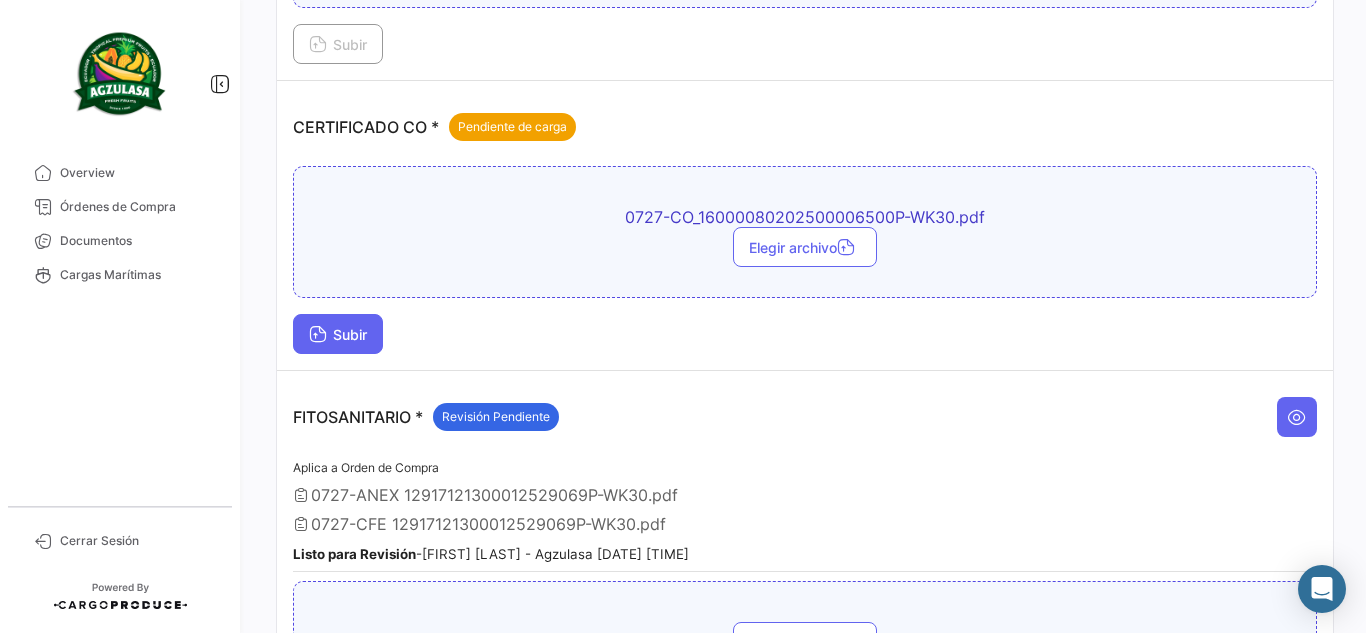 click on "Subir" at bounding box center [338, 334] 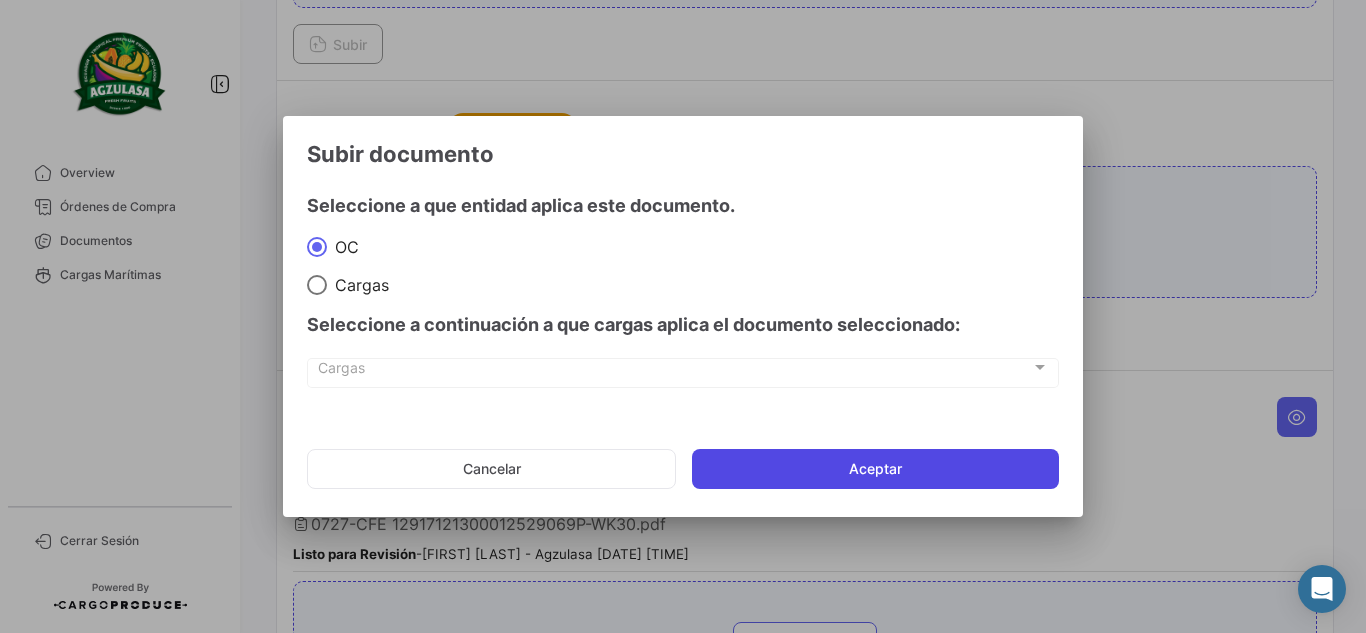 click on "Aceptar" 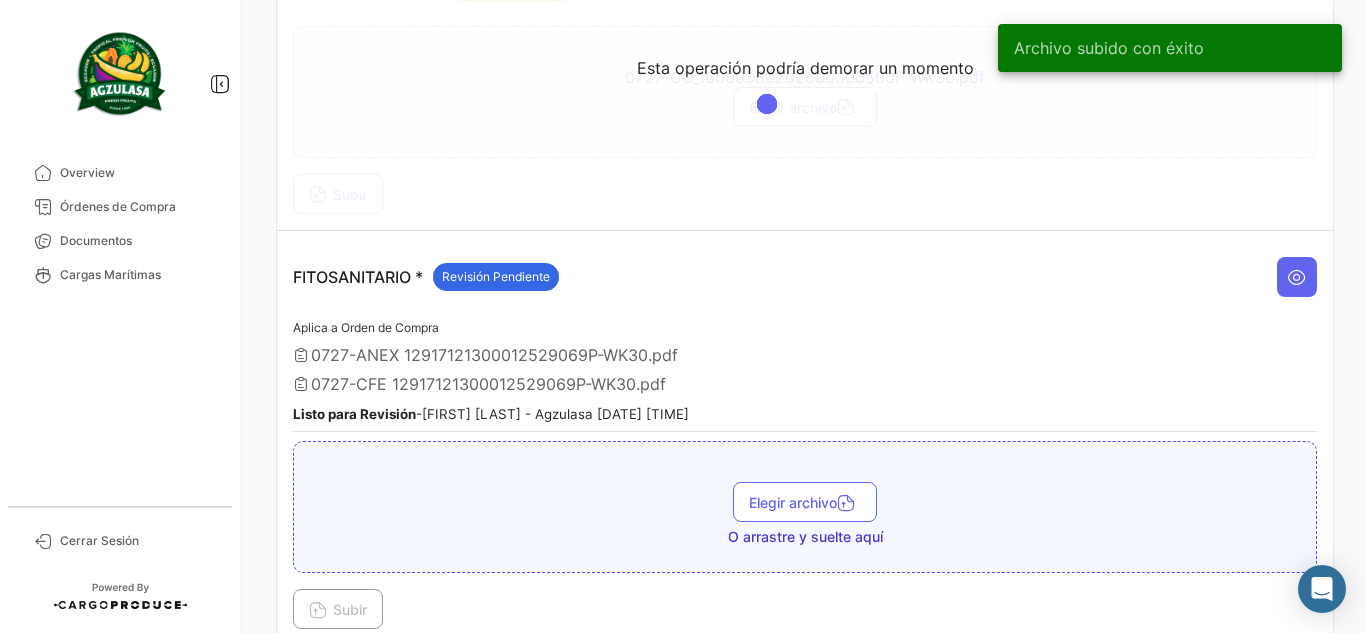 scroll, scrollTop: 575, scrollLeft: 0, axis: vertical 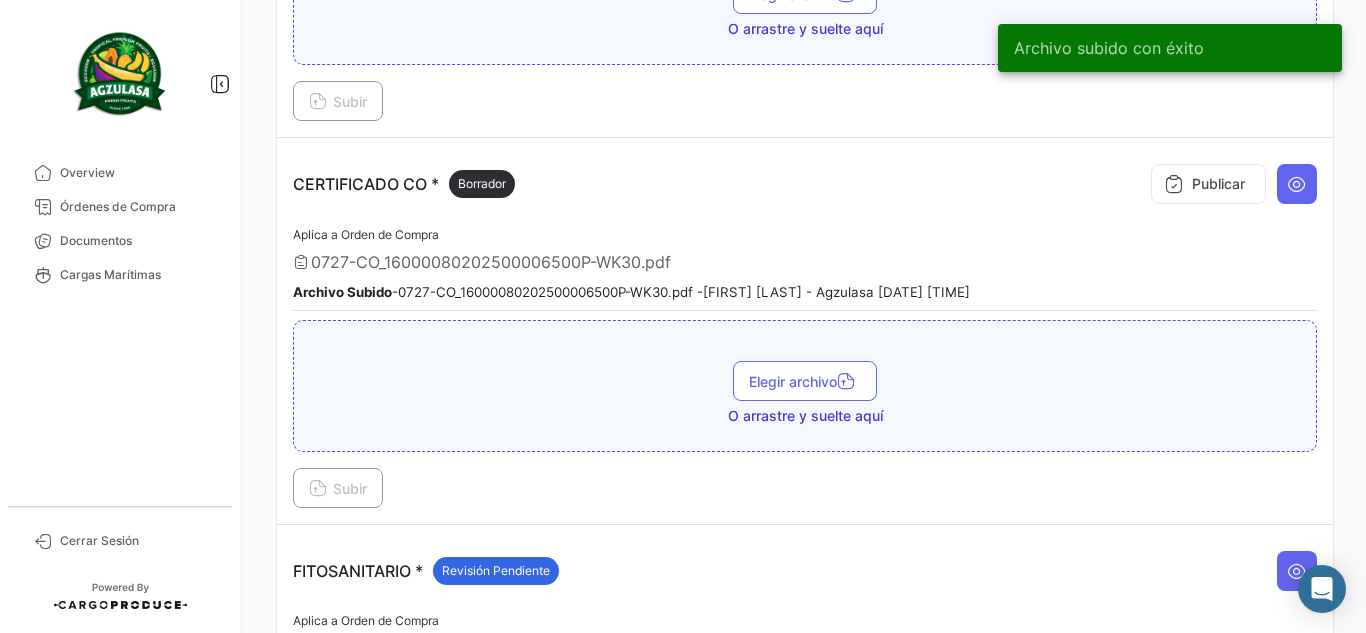 click on "Publicar" at bounding box center (1208, 184) 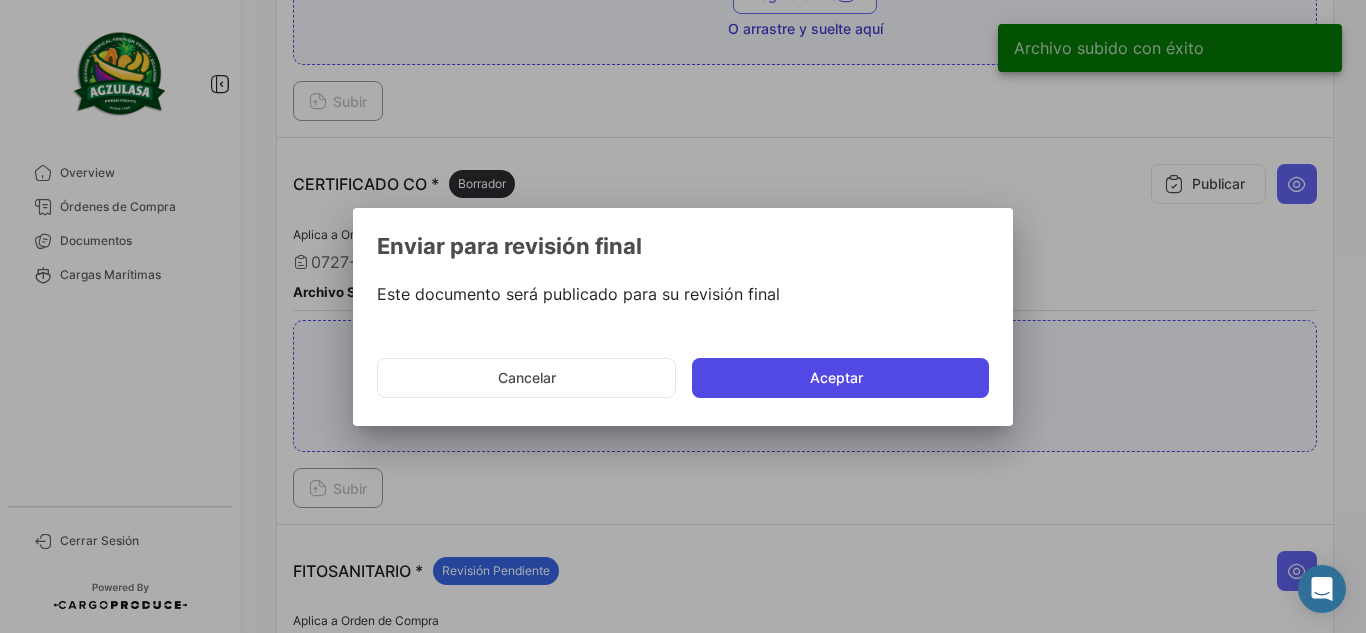 click on "Aceptar" 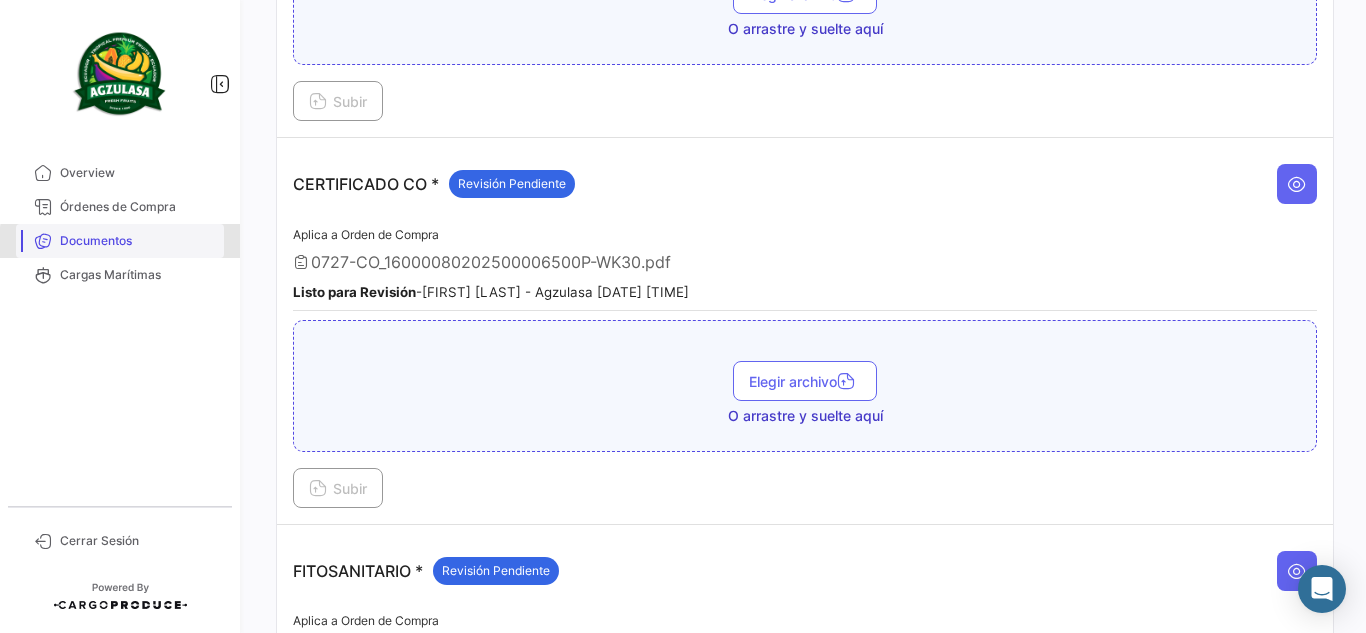 click on "Documentos" at bounding box center [138, 241] 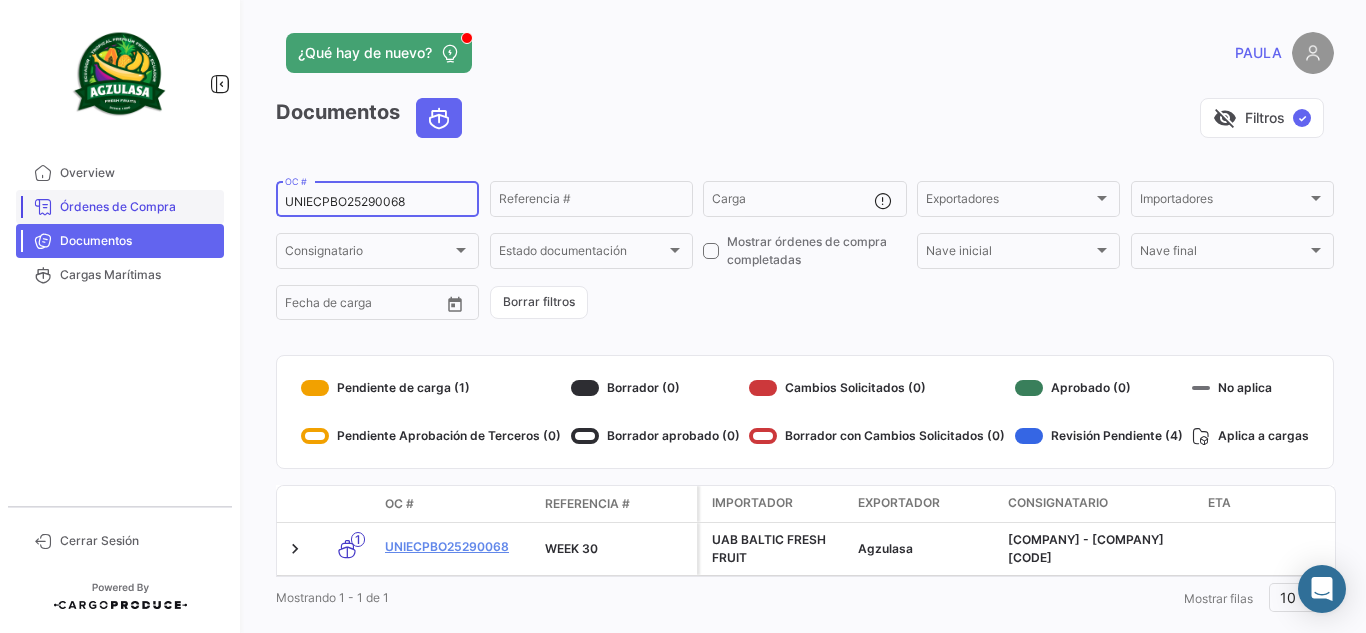 drag, startPoint x: 406, startPoint y: 209, endPoint x: 192, endPoint y: 190, distance: 214.8418 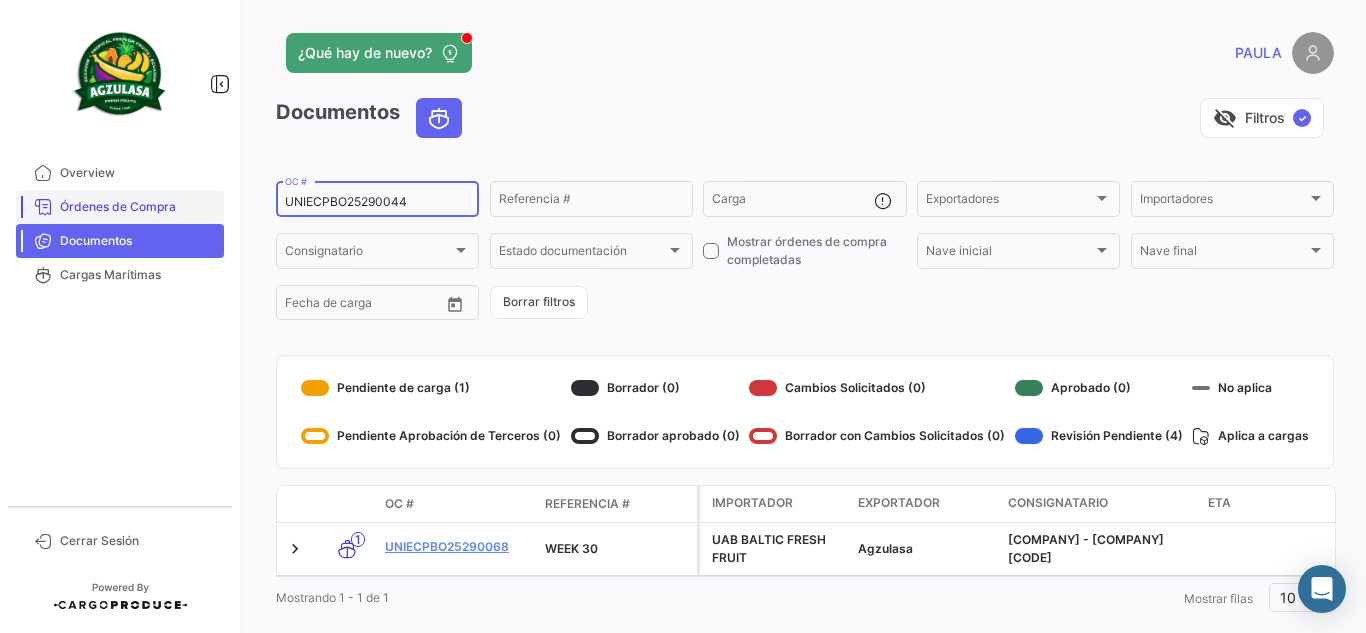 type on "UNIECPBO25290044" 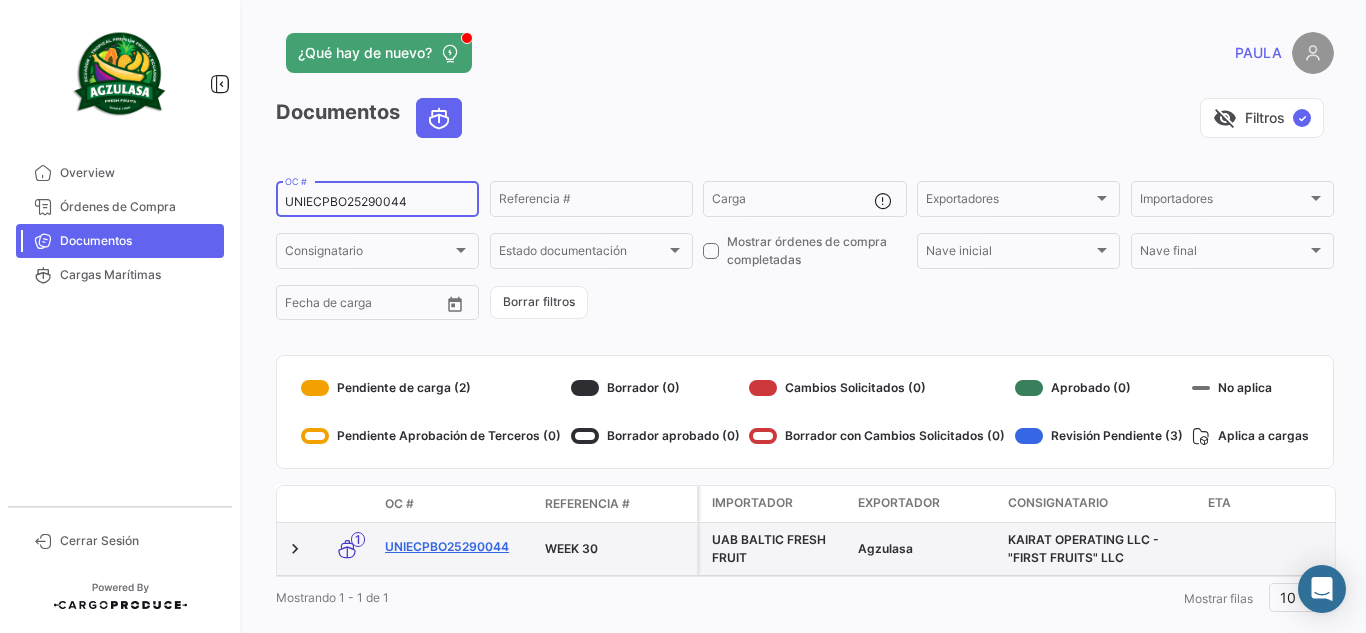click on "UNIECPBO25290044" 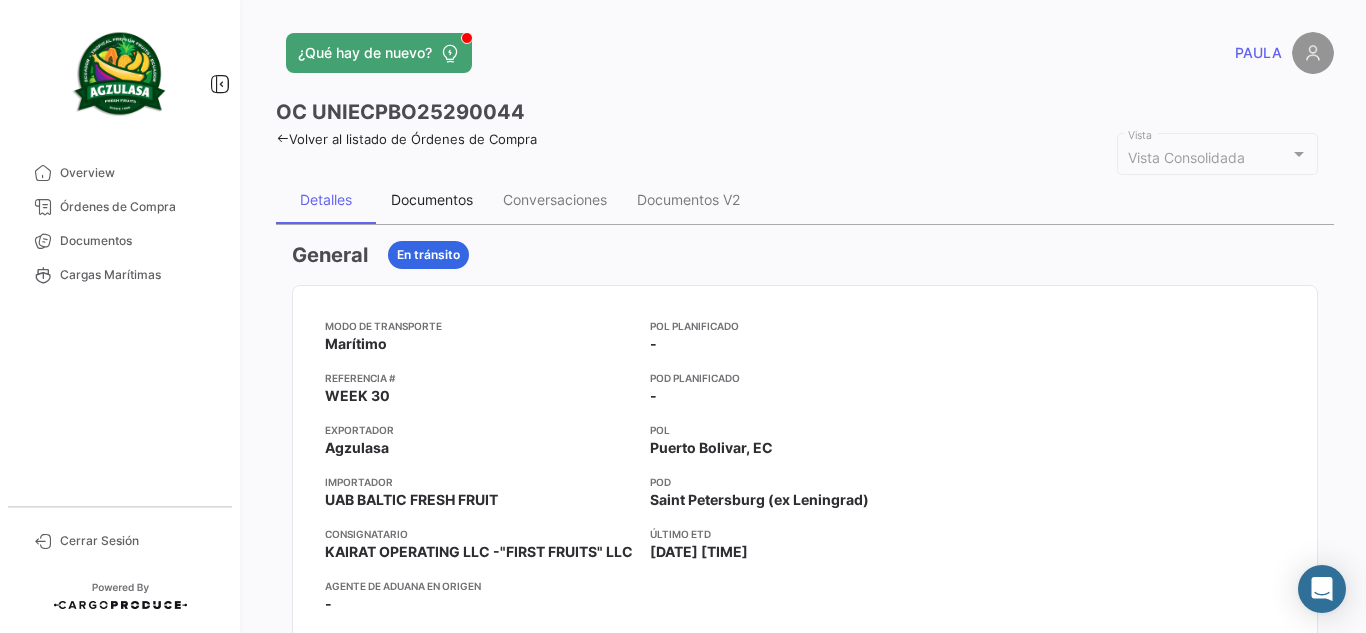 click on "Documentos" at bounding box center (432, 199) 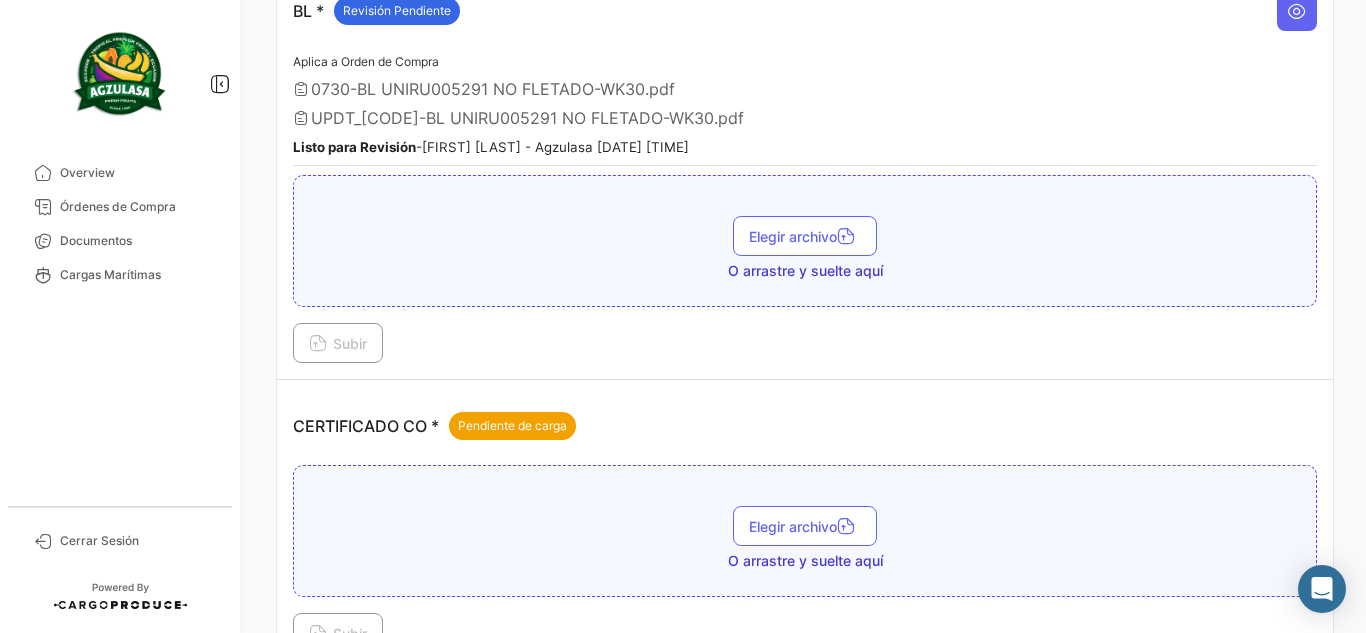 scroll, scrollTop: 600, scrollLeft: 0, axis: vertical 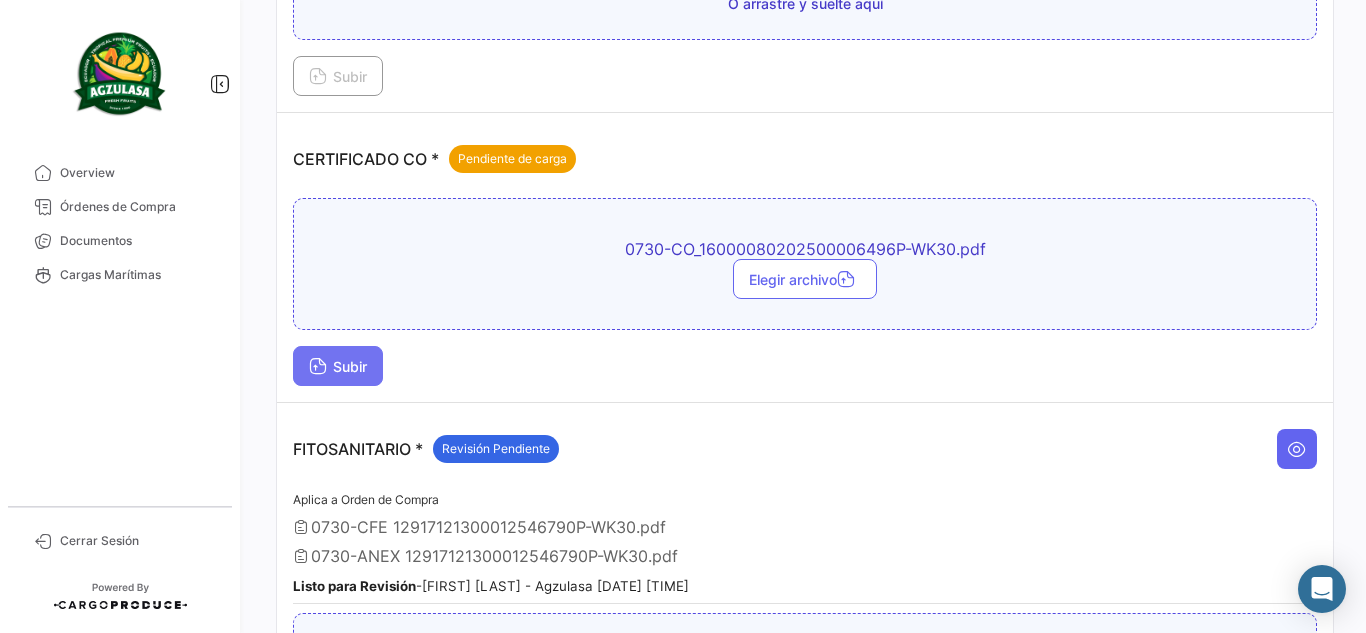 click at bounding box center [318, 368] 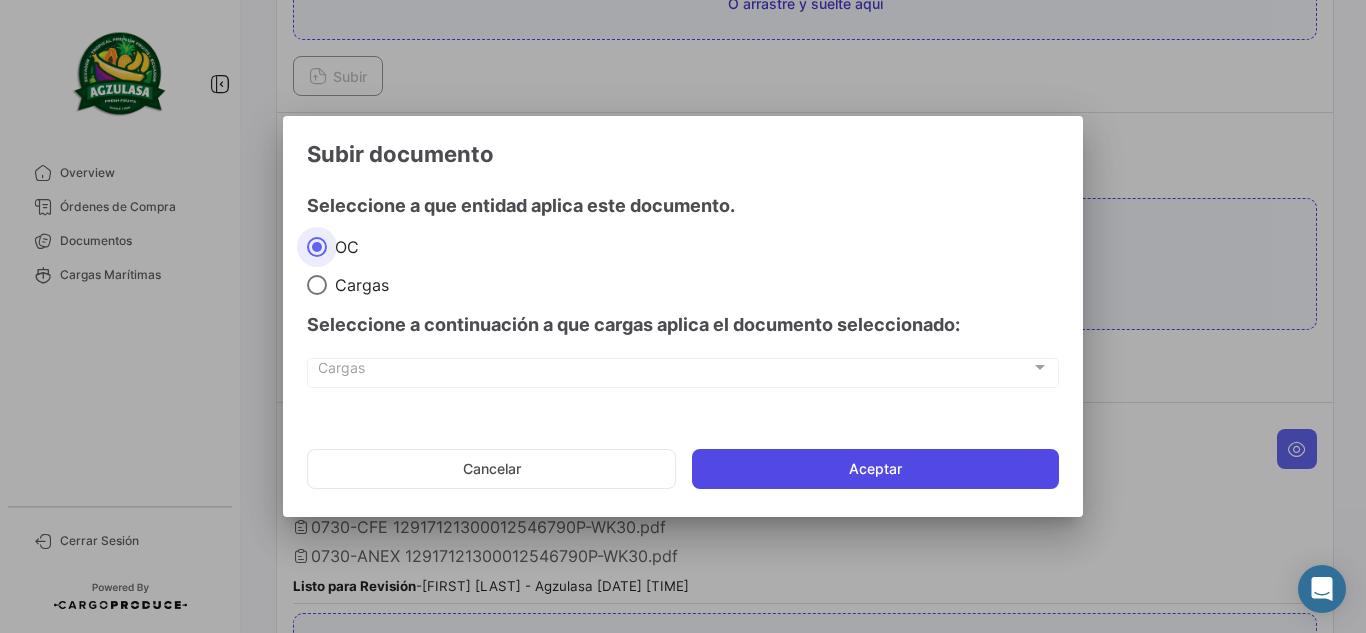 click on "Aceptar" 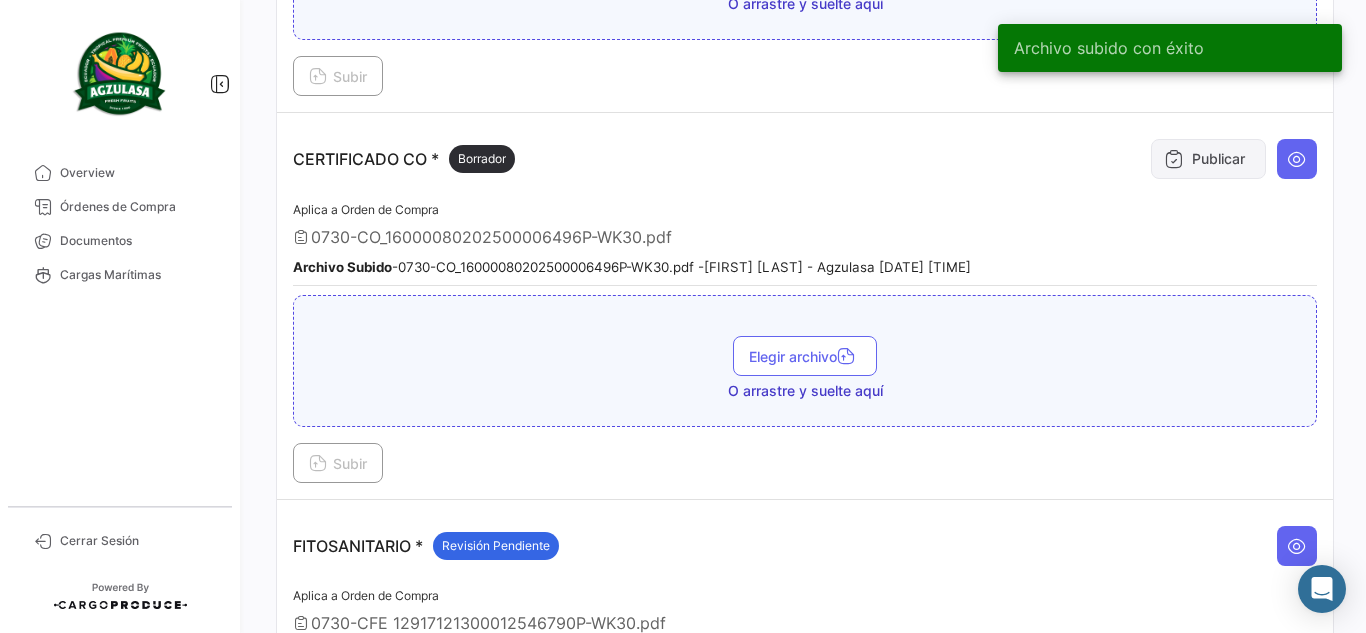 click on "Publicar" at bounding box center (1208, 159) 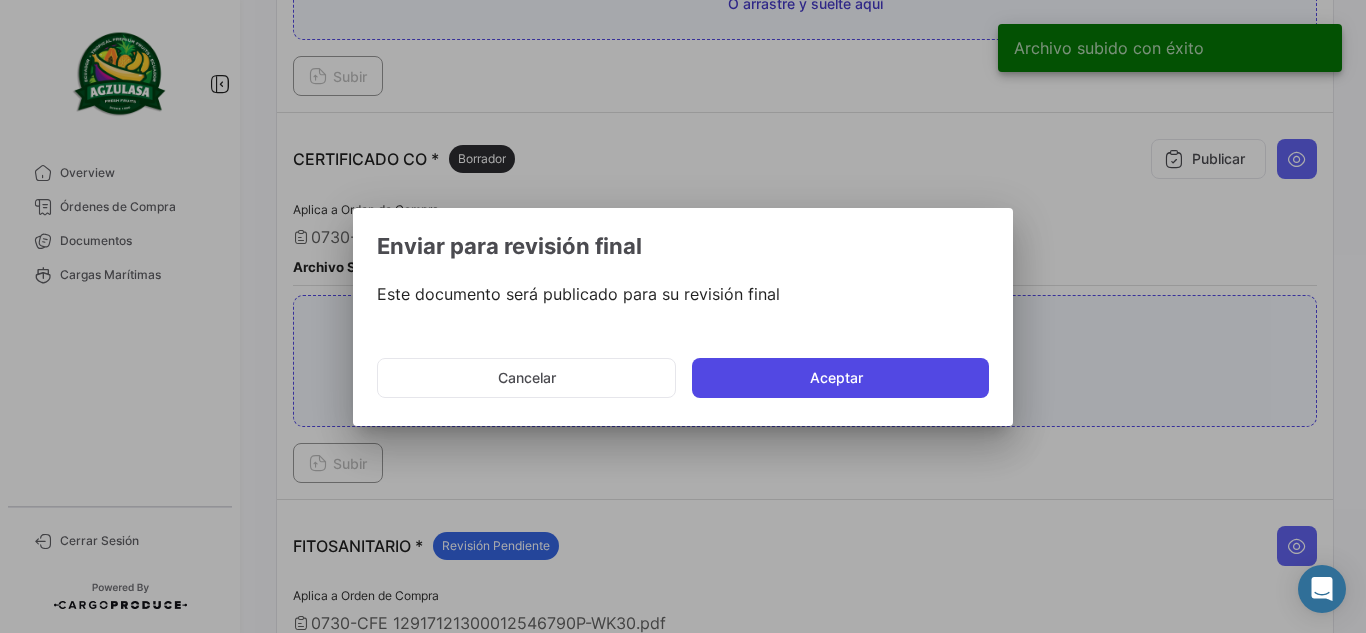 click on "Aceptar" 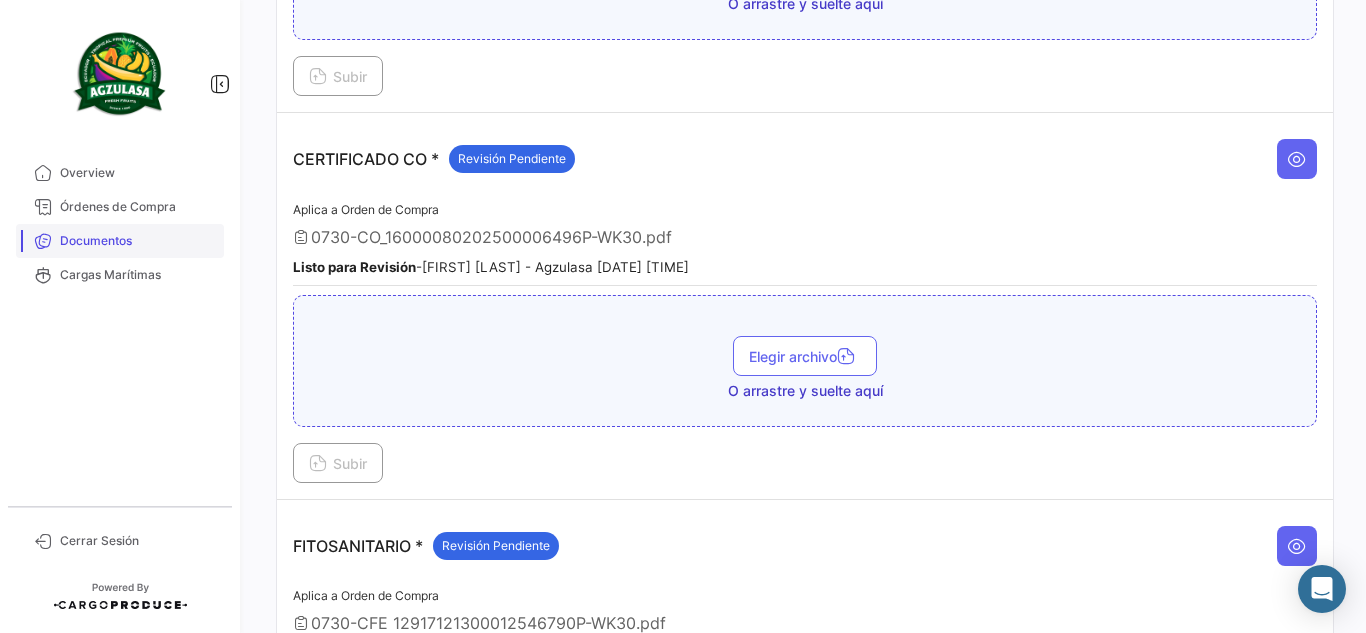 click on "Documentos" at bounding box center [138, 241] 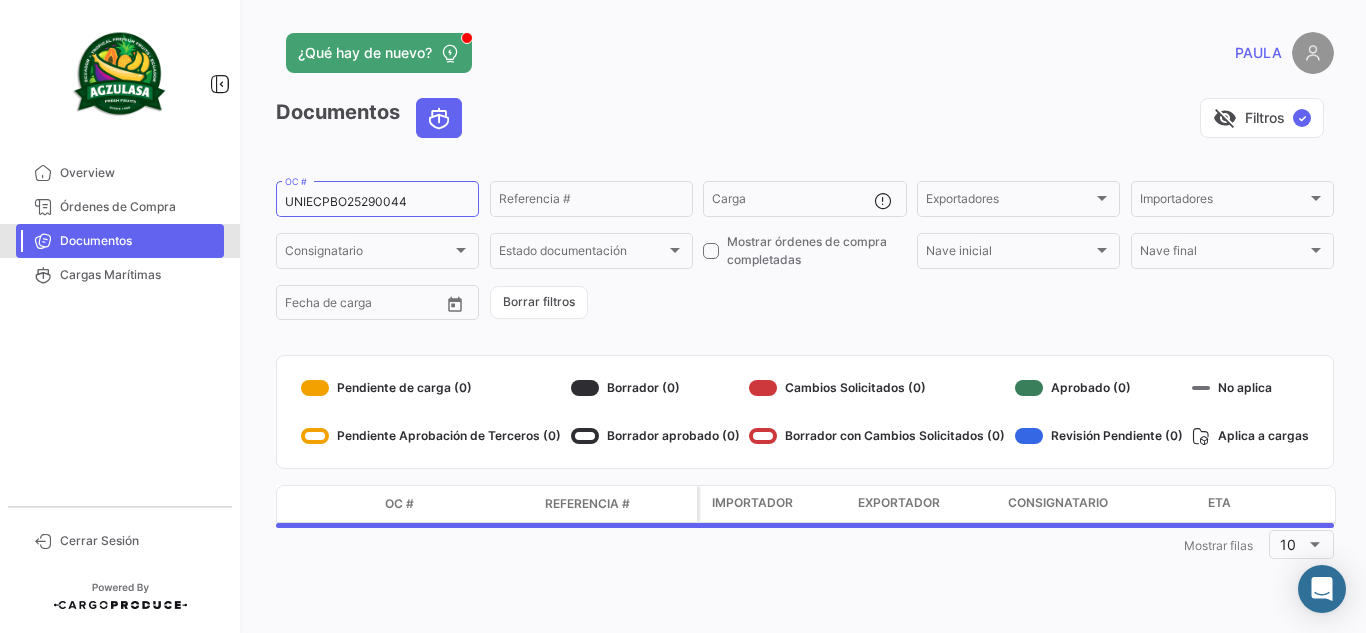 scroll, scrollTop: 0, scrollLeft: 0, axis: both 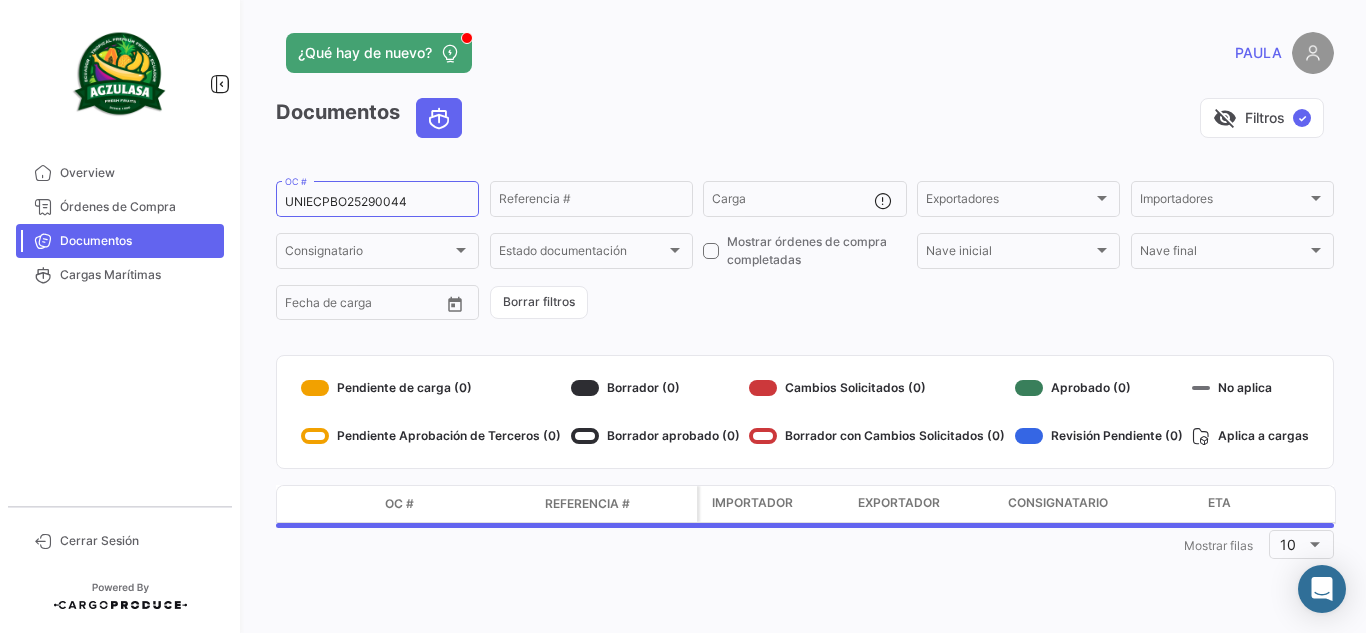 drag, startPoint x: 433, startPoint y: 198, endPoint x: 0, endPoint y: 173, distance: 433.7211 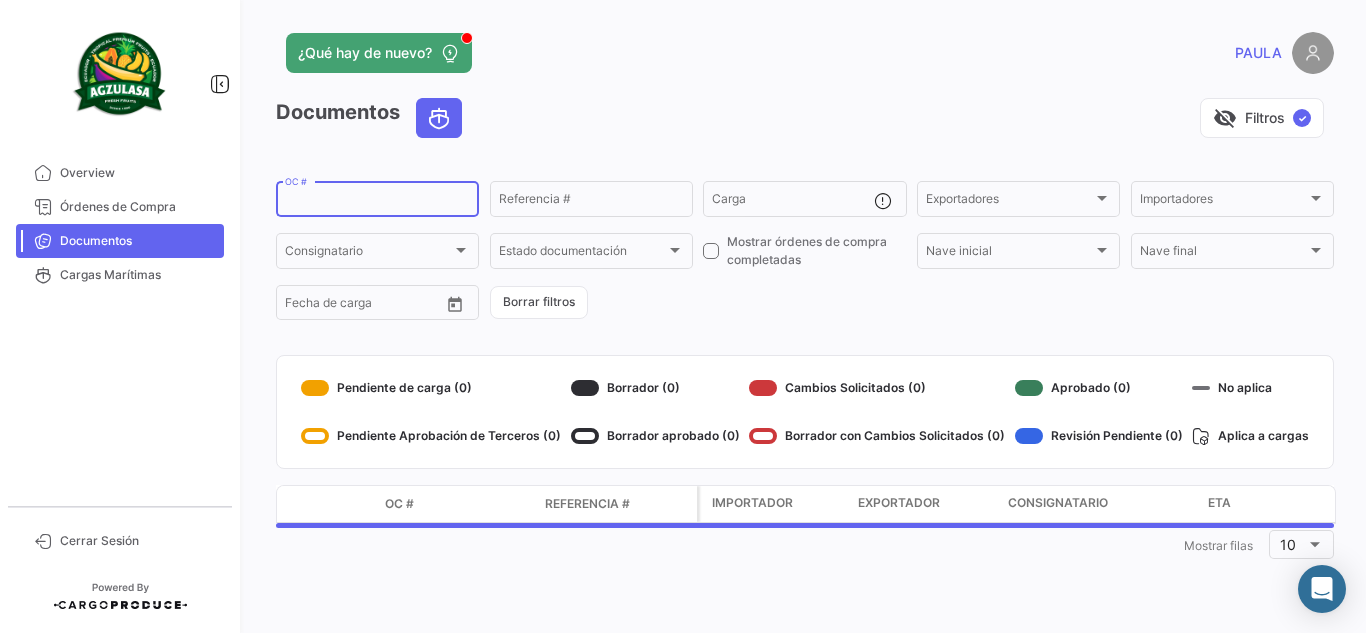 paste on "UNIECPBO25290102" 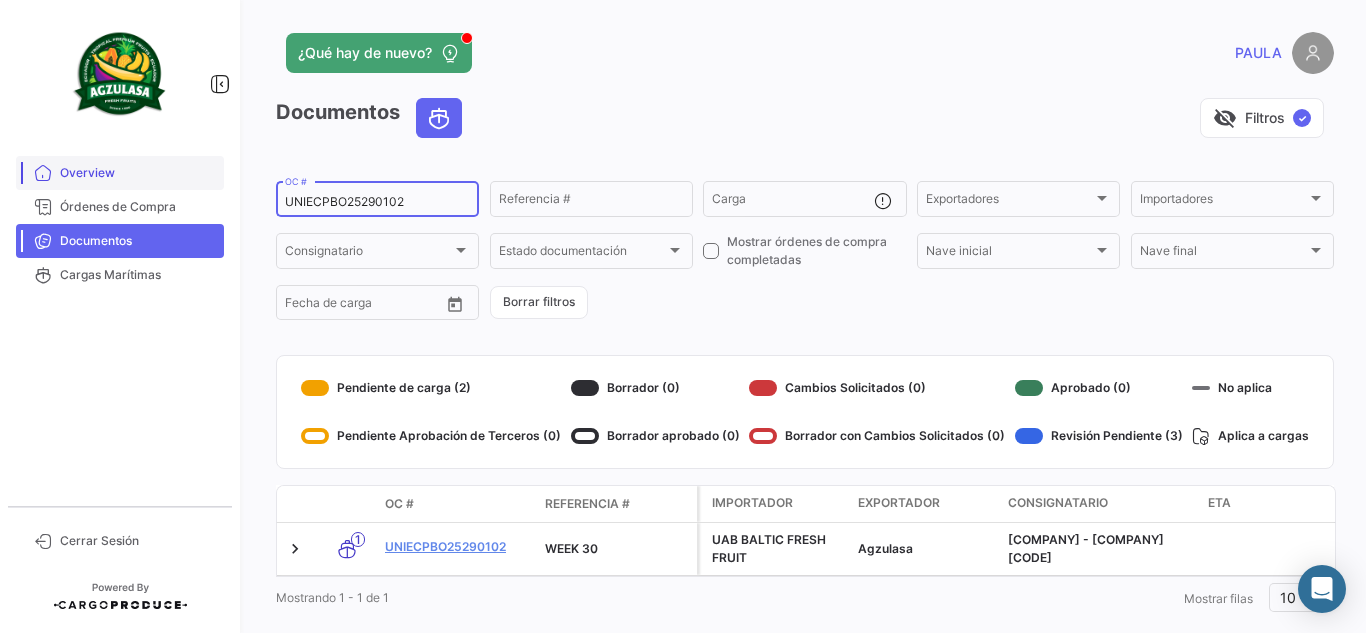 drag, startPoint x: 418, startPoint y: 205, endPoint x: 209, endPoint y: 181, distance: 210.37347 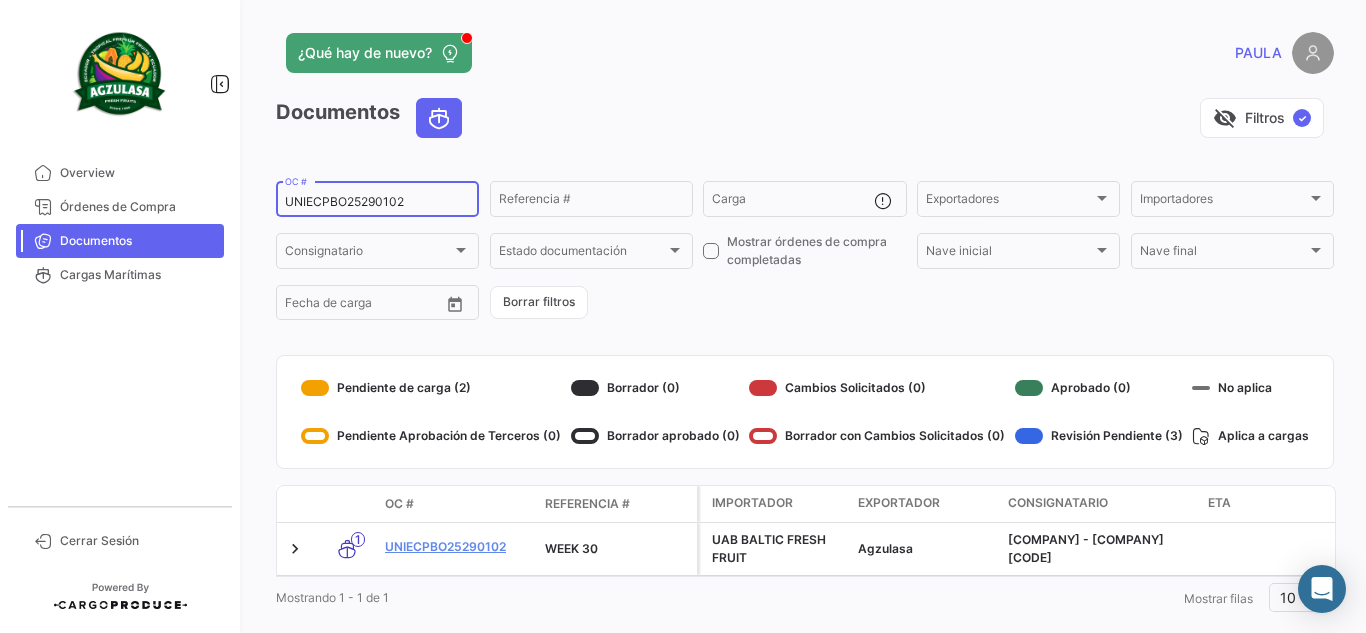 paste on "58066257" 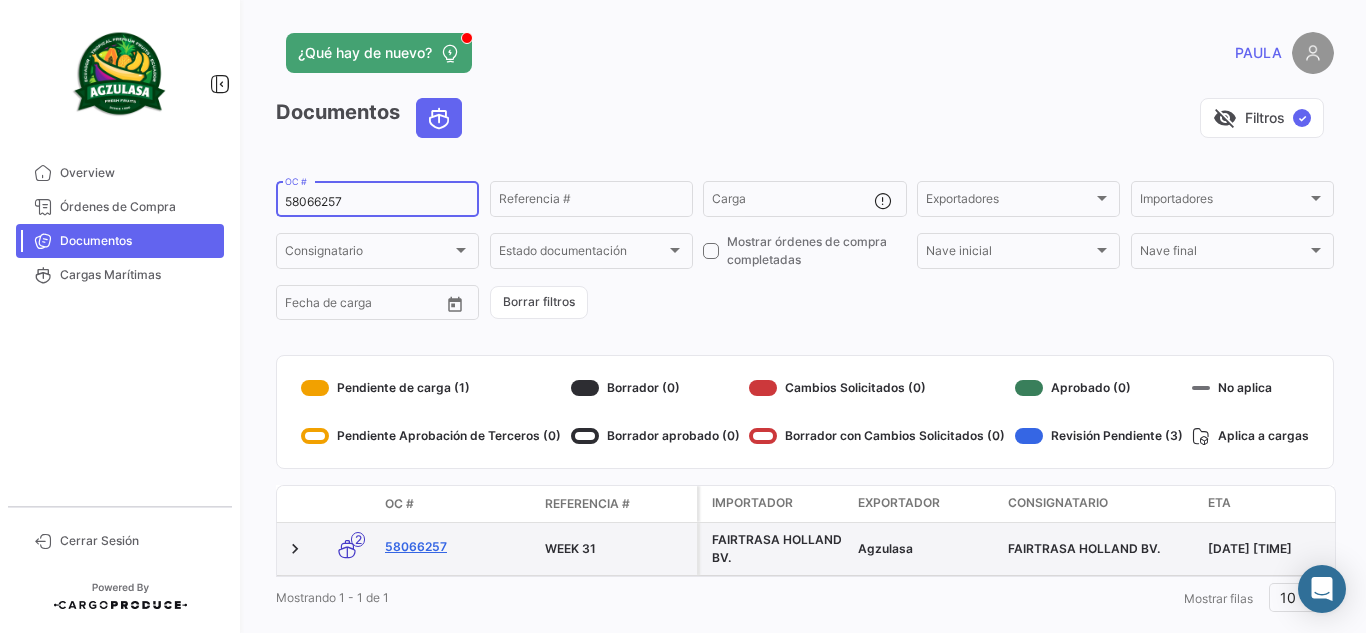 type on "58066257" 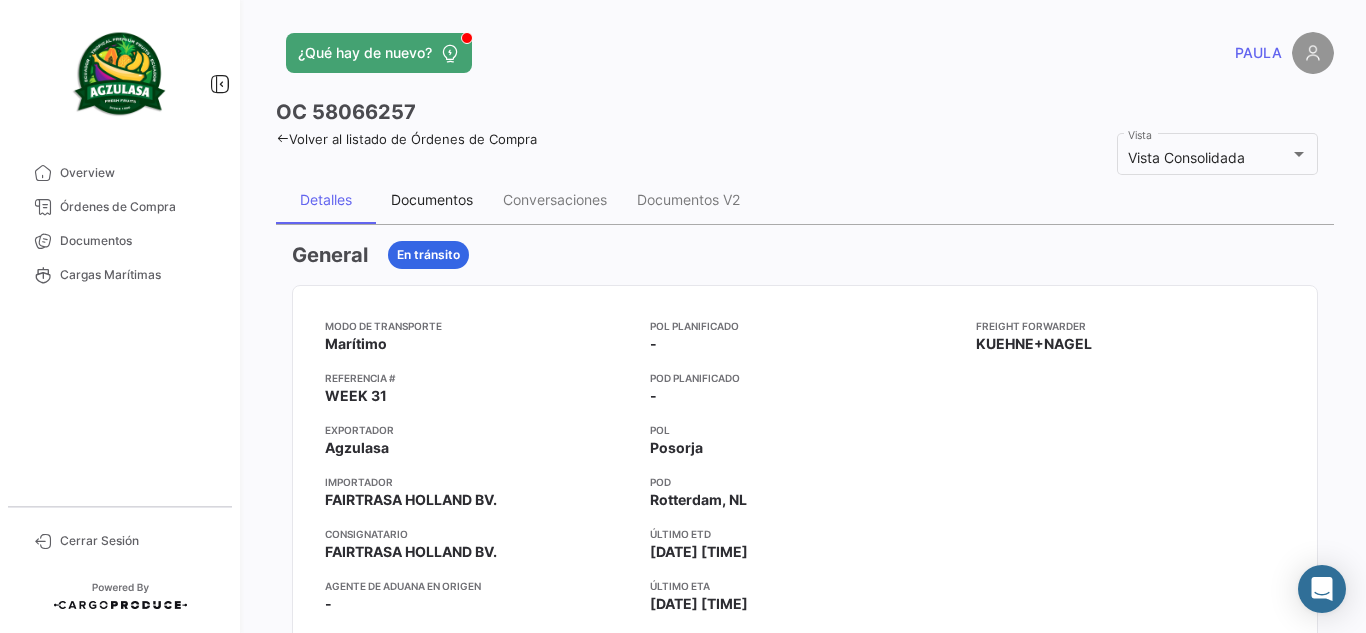 click on "Documentos" at bounding box center [432, 199] 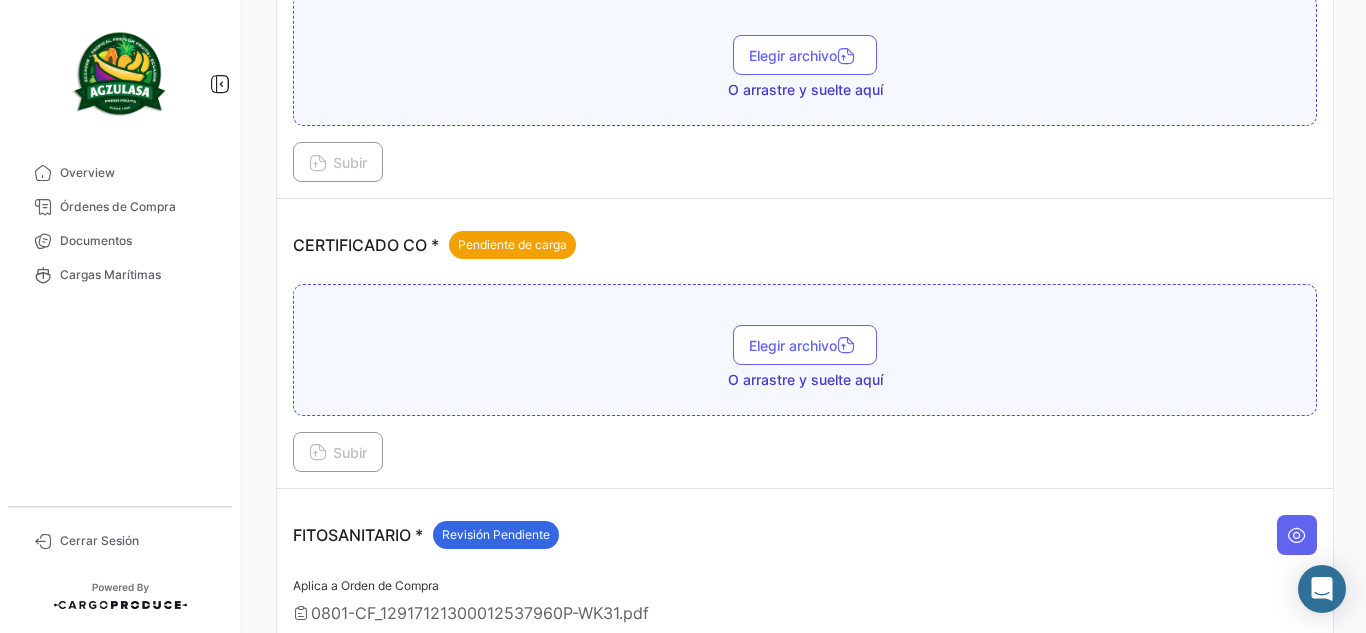 scroll, scrollTop: 500, scrollLeft: 0, axis: vertical 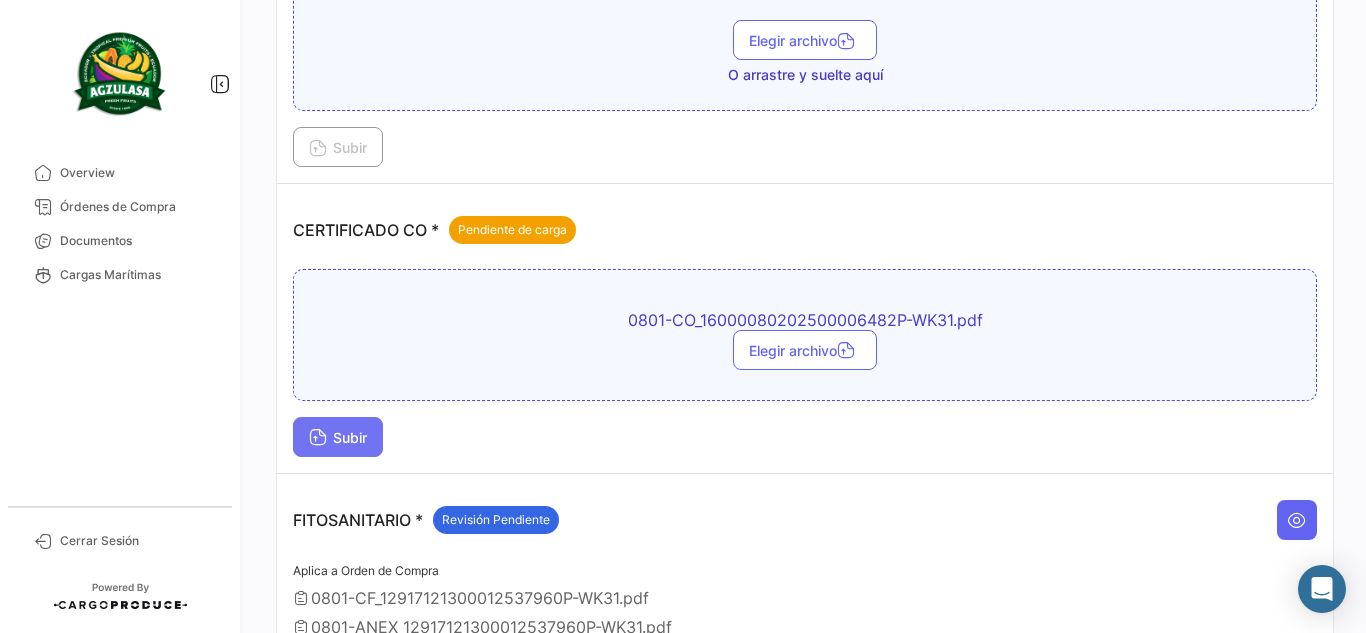 click on "Subir" at bounding box center [338, 437] 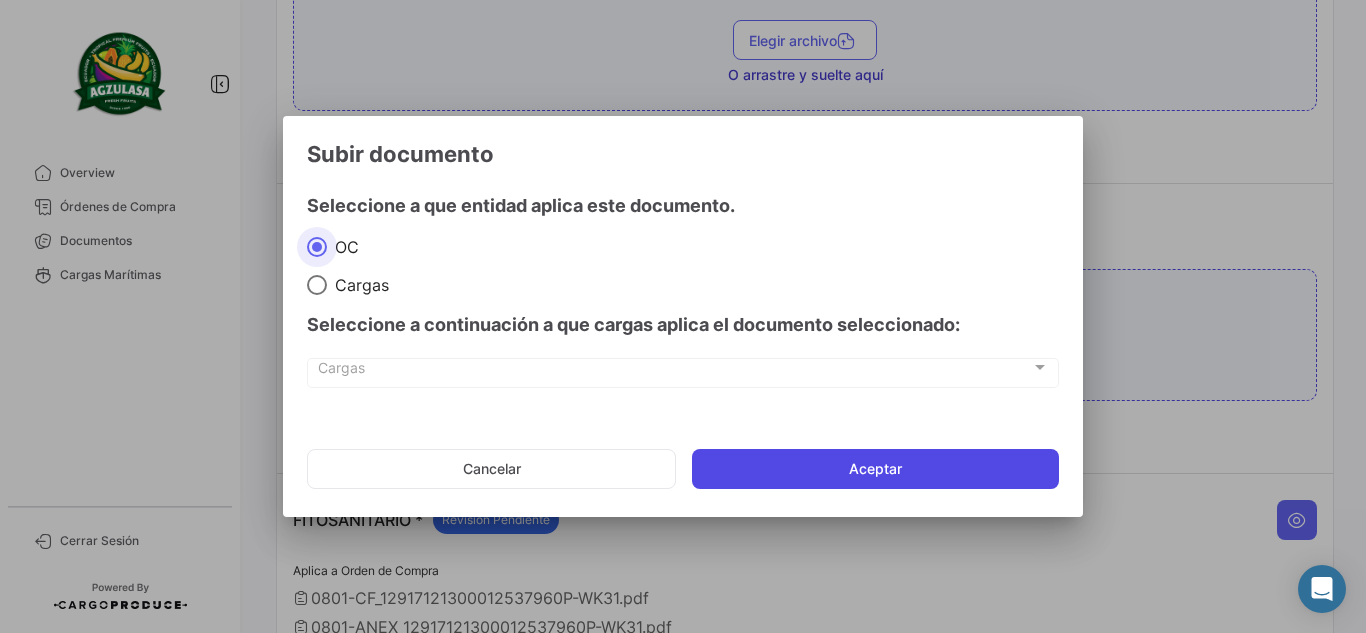 click on "Aceptar" 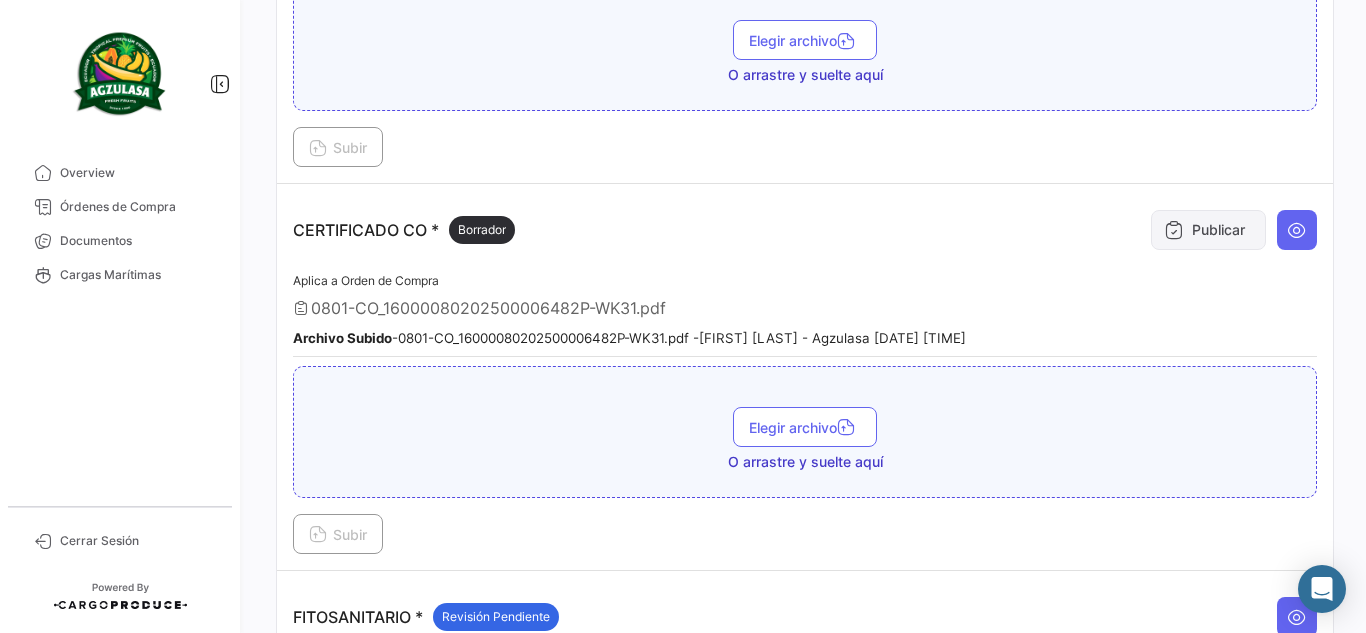 click on "Publicar" at bounding box center (1208, 230) 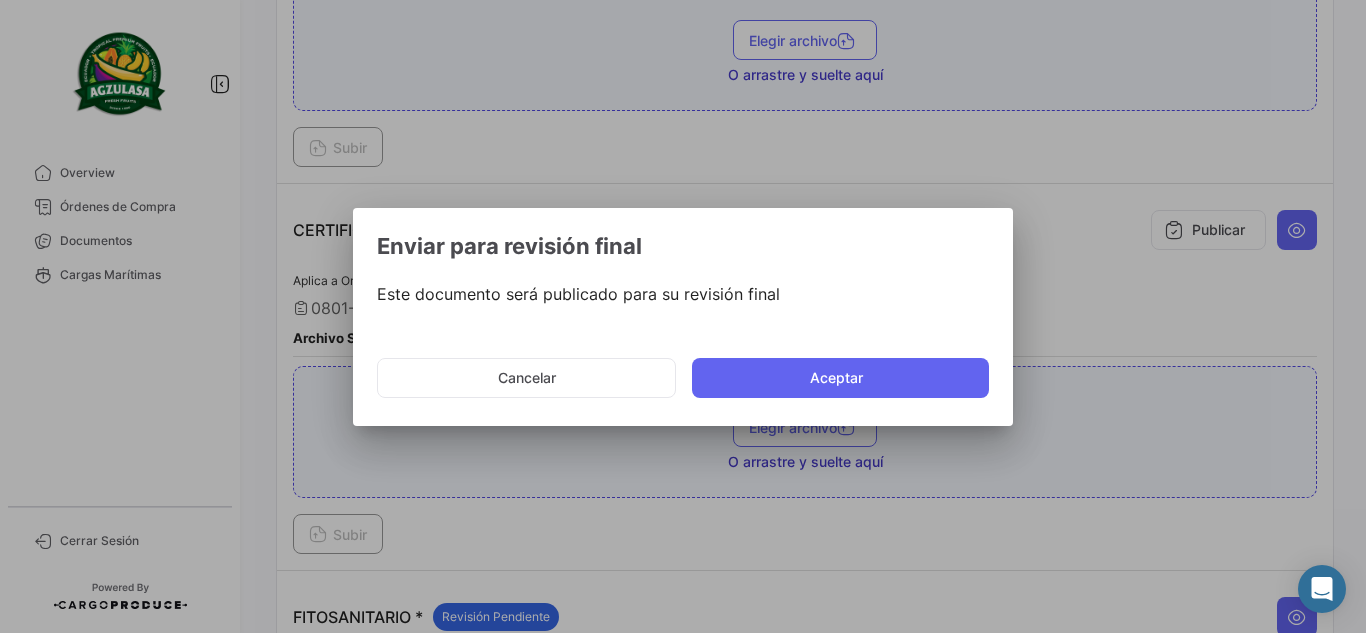 click on "Cancelar   Aceptar" 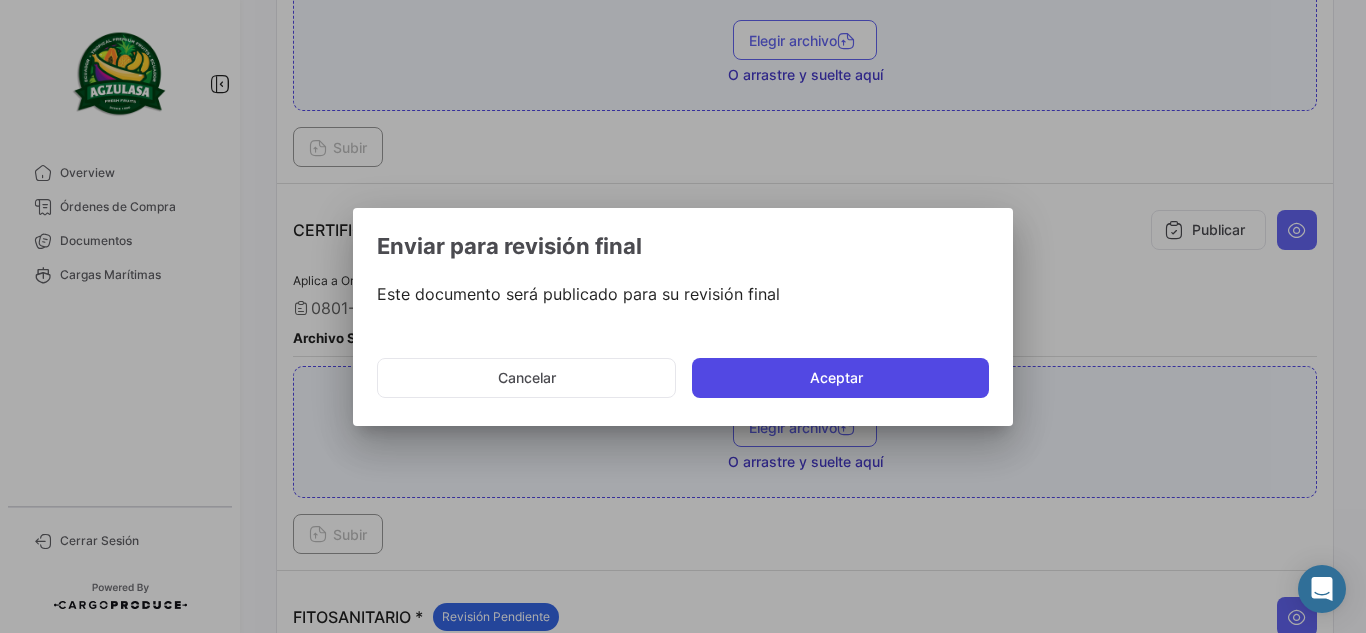 click on "Aceptar" 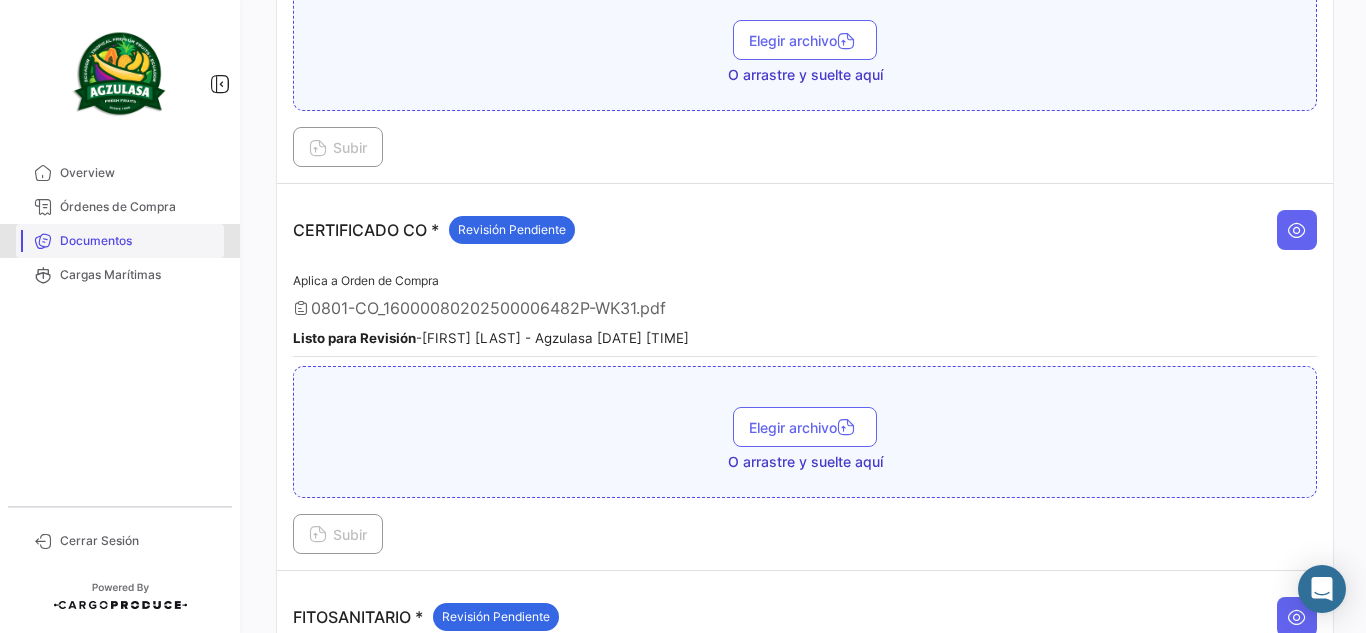 click on "Documentos" at bounding box center [120, 241] 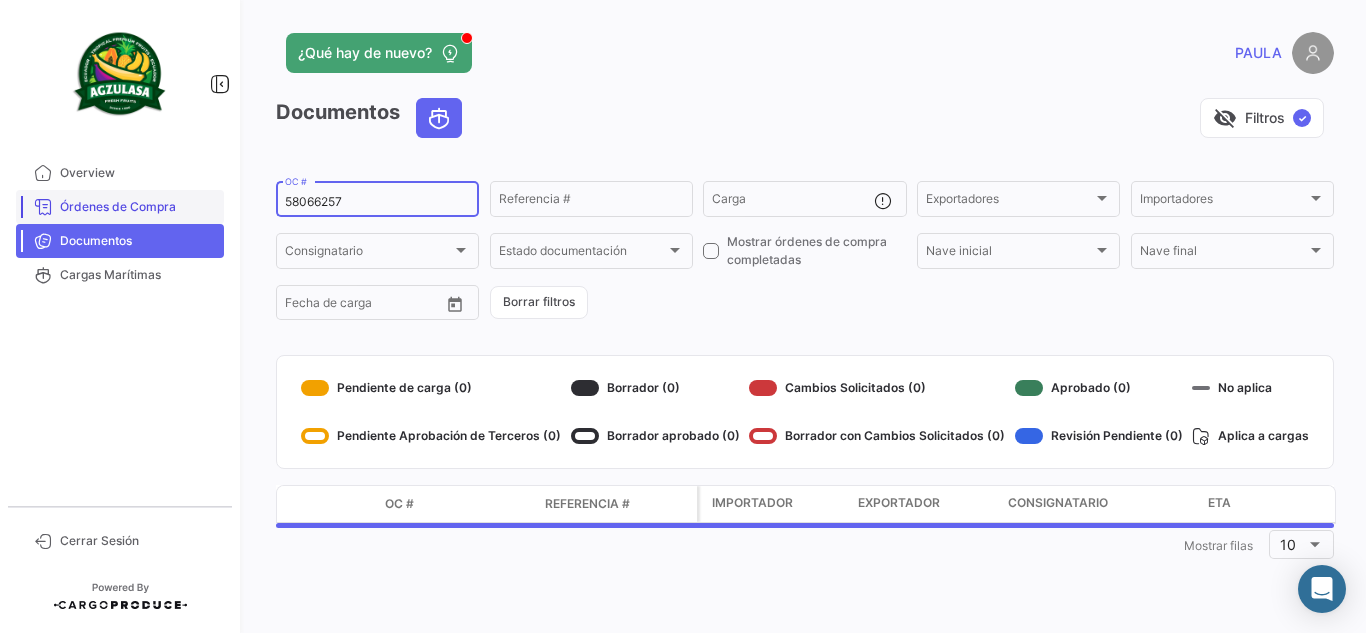 drag, startPoint x: 324, startPoint y: 199, endPoint x: 186, endPoint y: 199, distance: 138 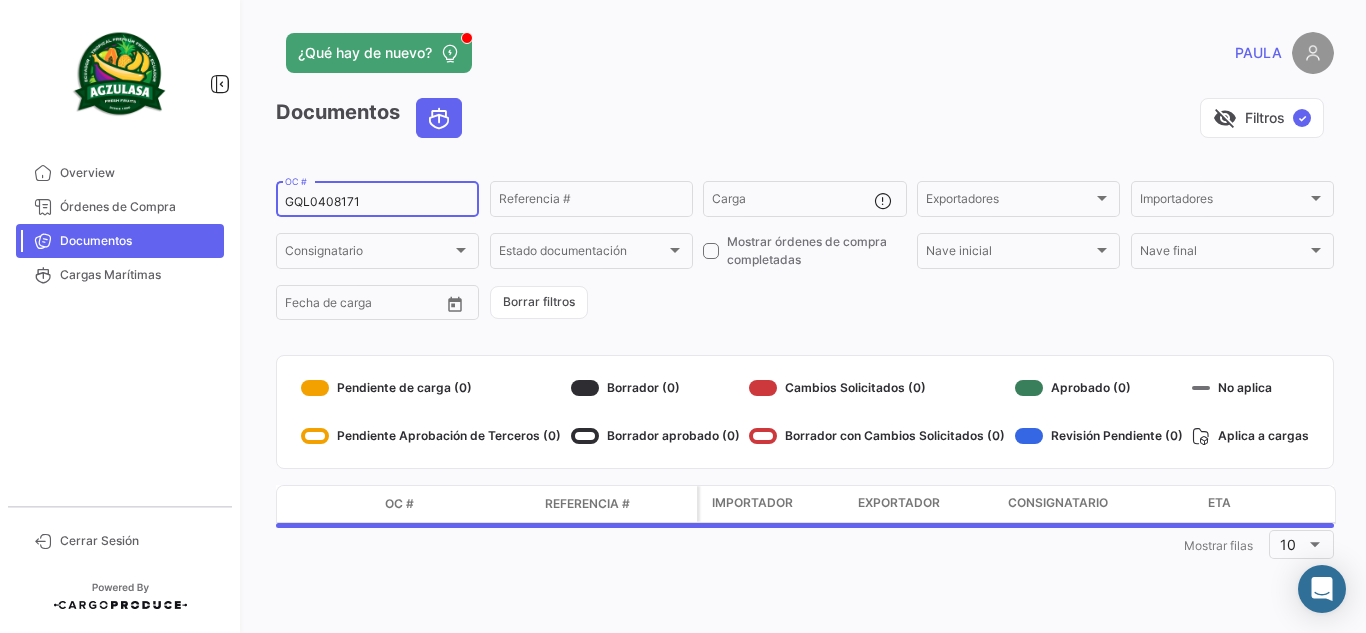 type on "GQL0408171" 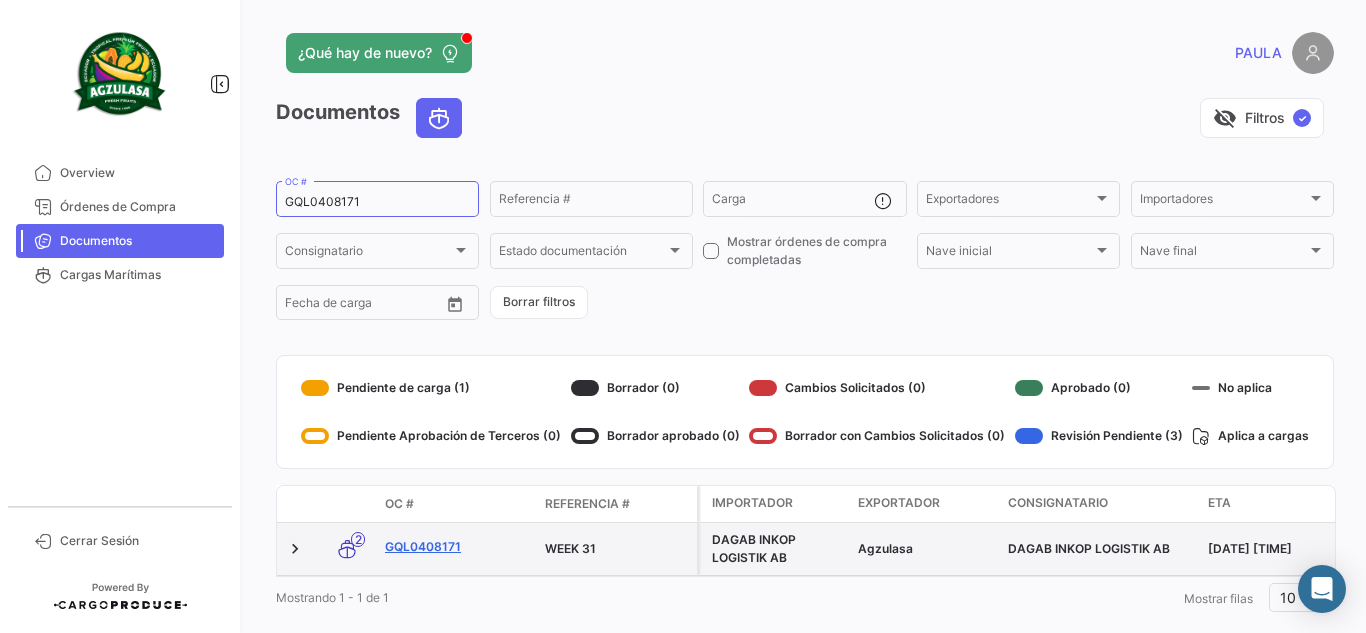 click on "GQL0408171" 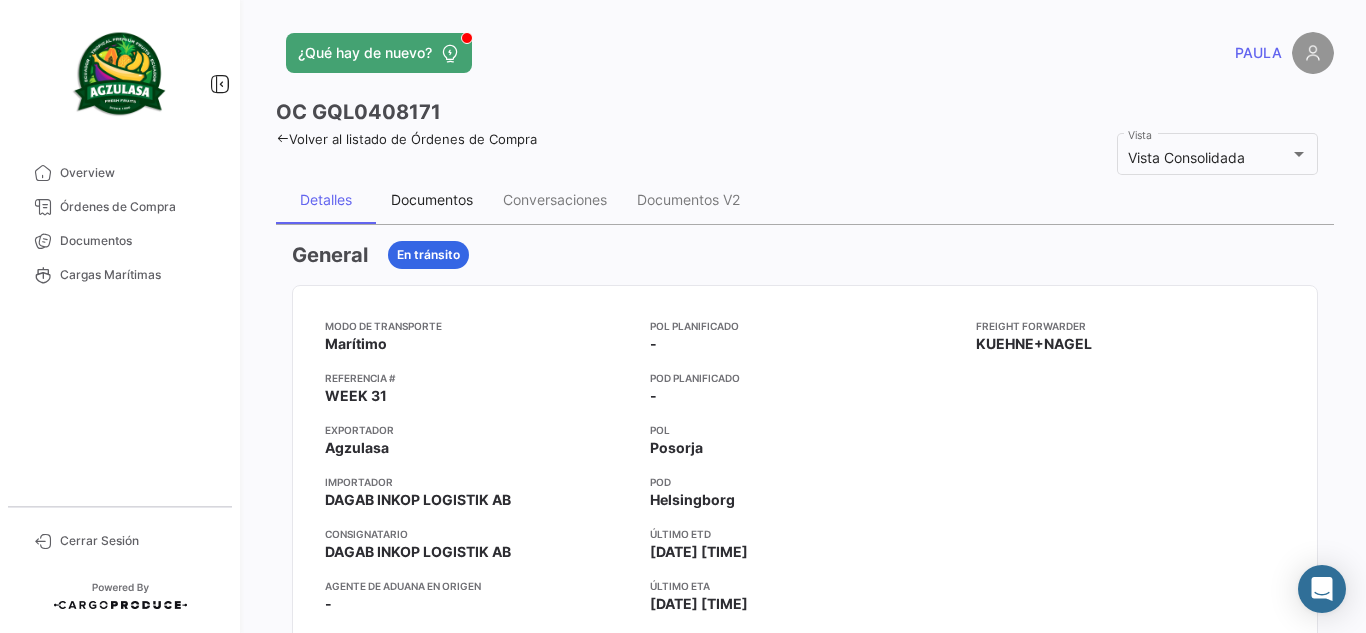 click on "Documentos" at bounding box center (432, 199) 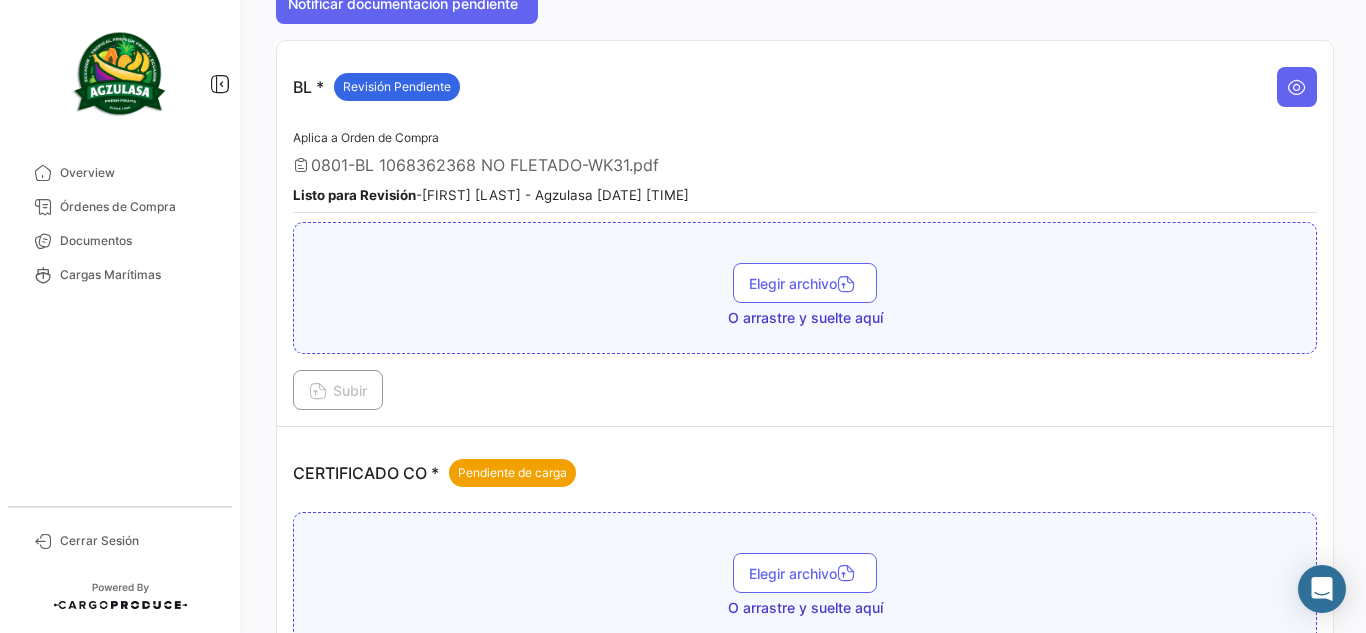 scroll, scrollTop: 400, scrollLeft: 0, axis: vertical 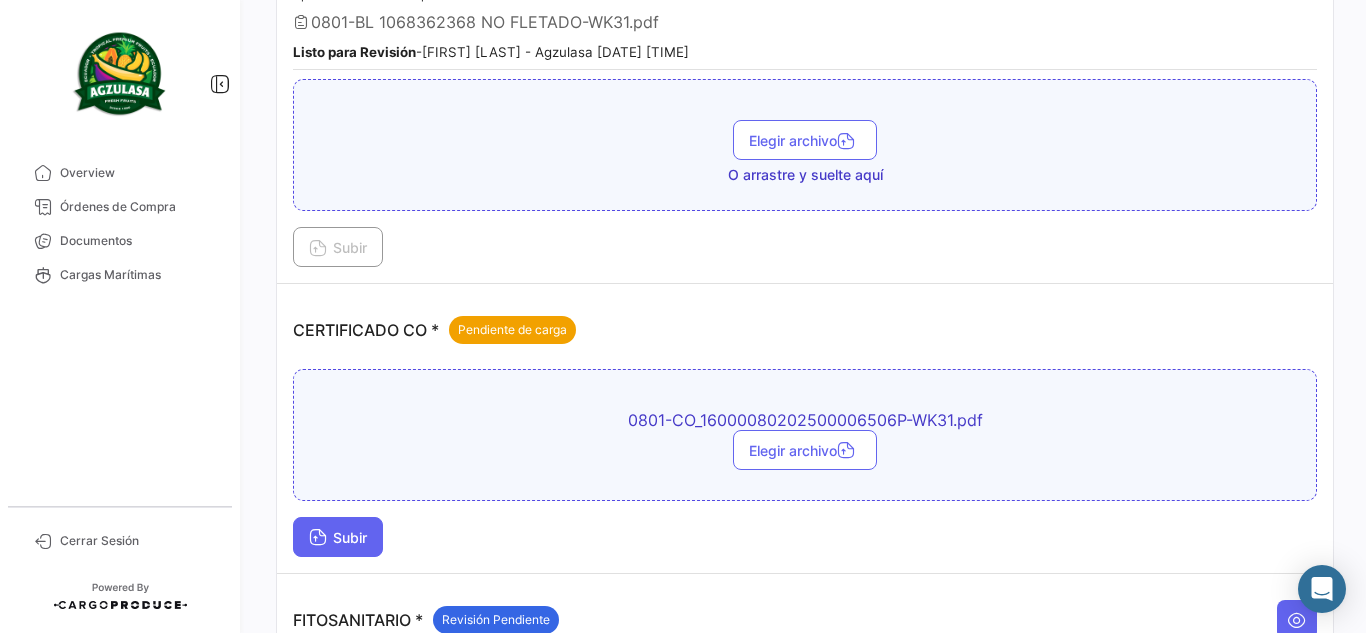 click on "Subir" at bounding box center (338, 537) 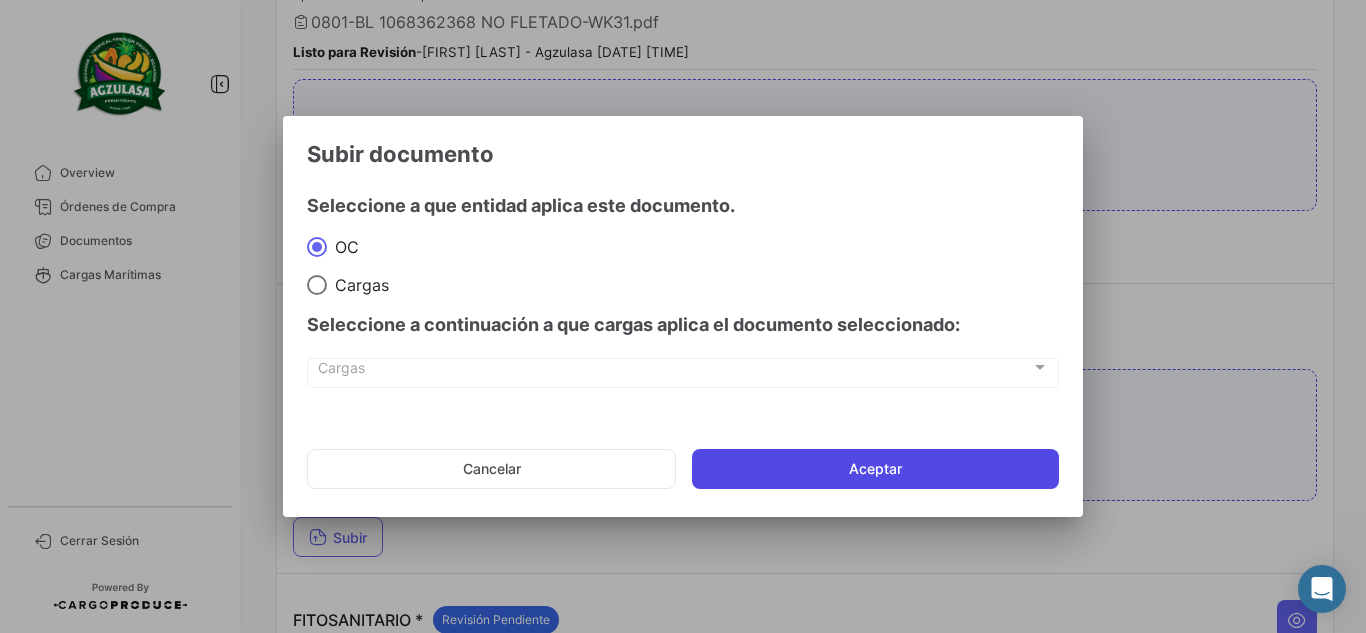 click on "Aceptar" 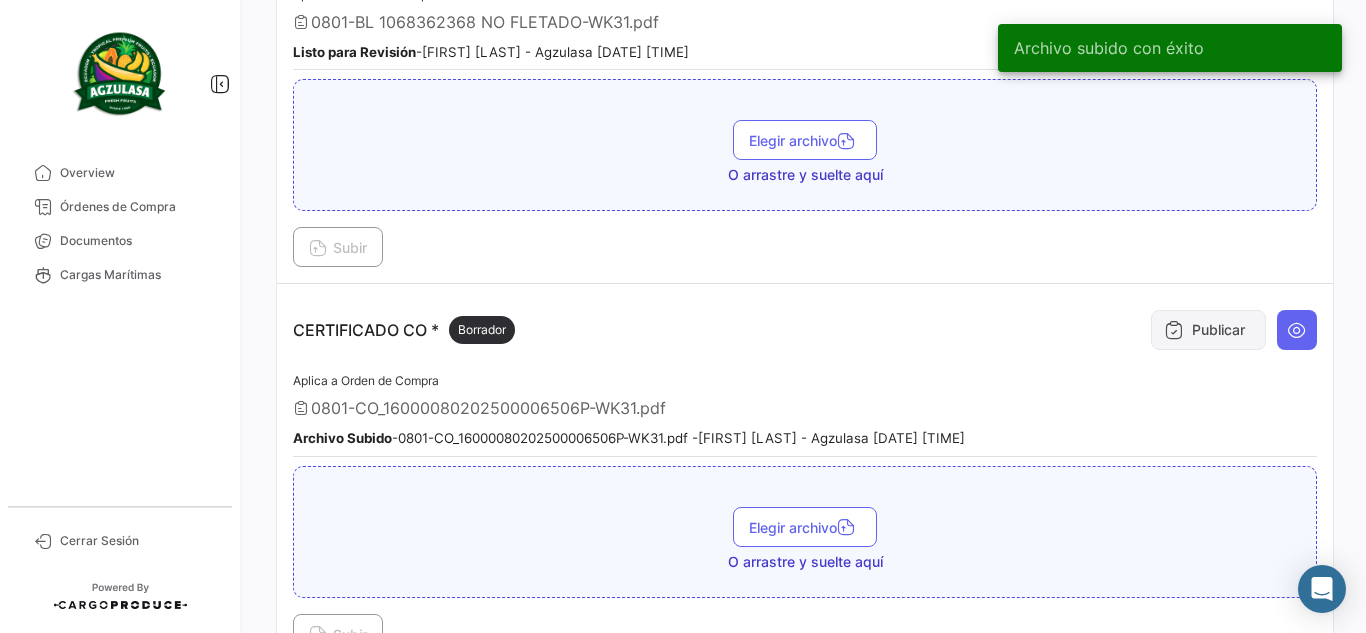 click on "Publicar" at bounding box center (1208, 330) 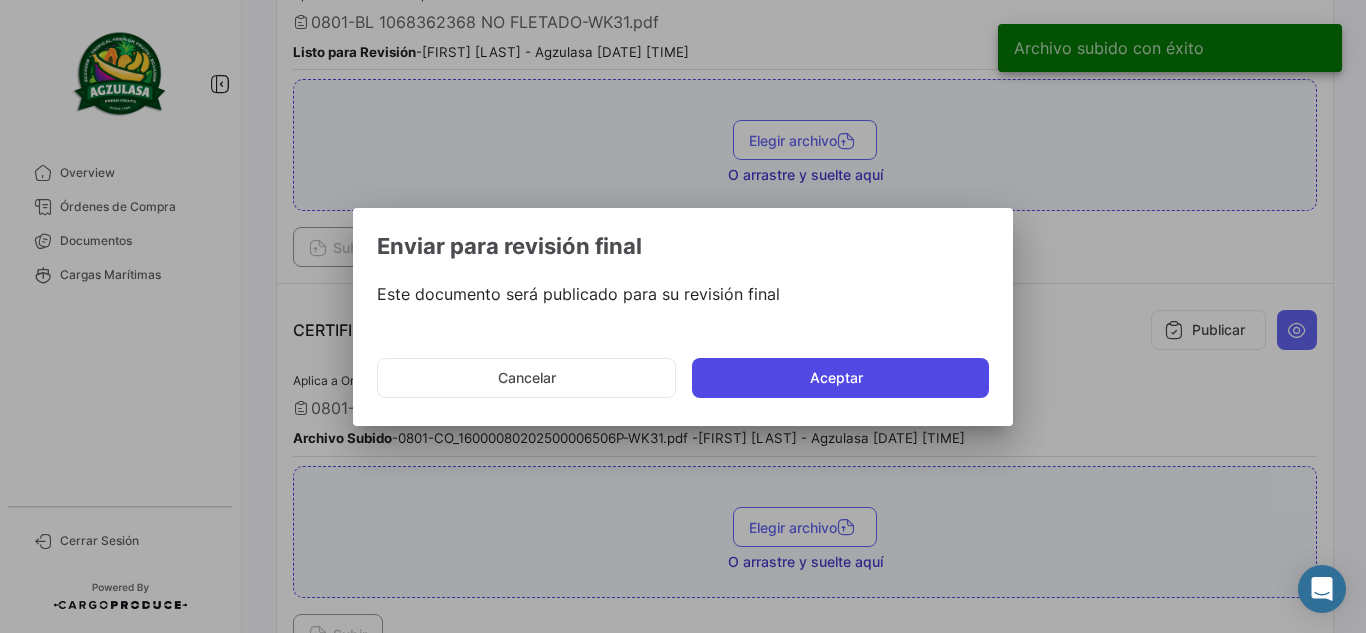 click on "Aceptar" 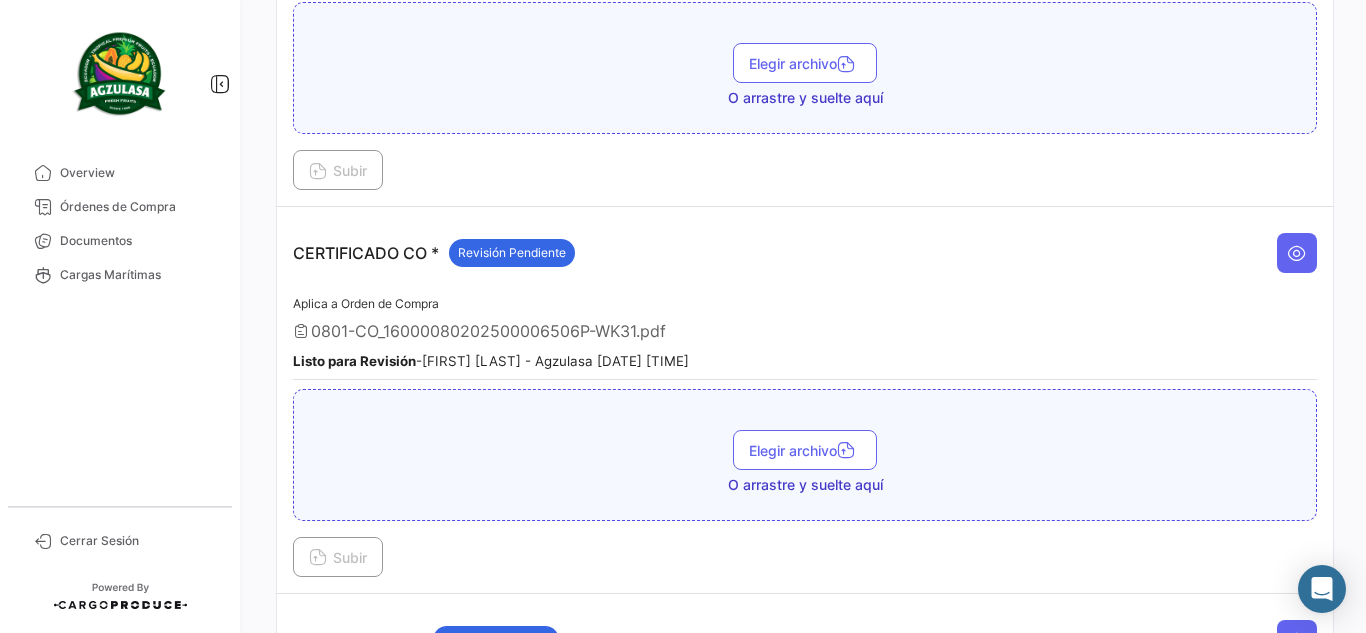 scroll, scrollTop: 600, scrollLeft: 0, axis: vertical 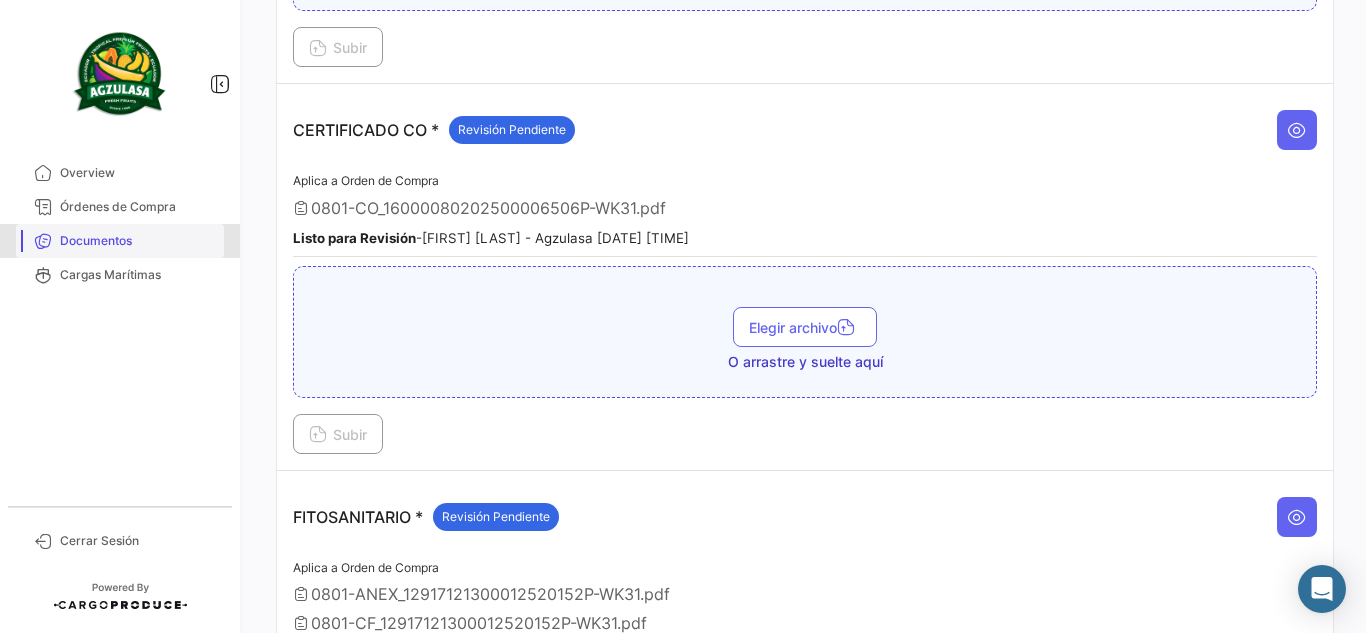 click on "Documentos" at bounding box center (120, 241) 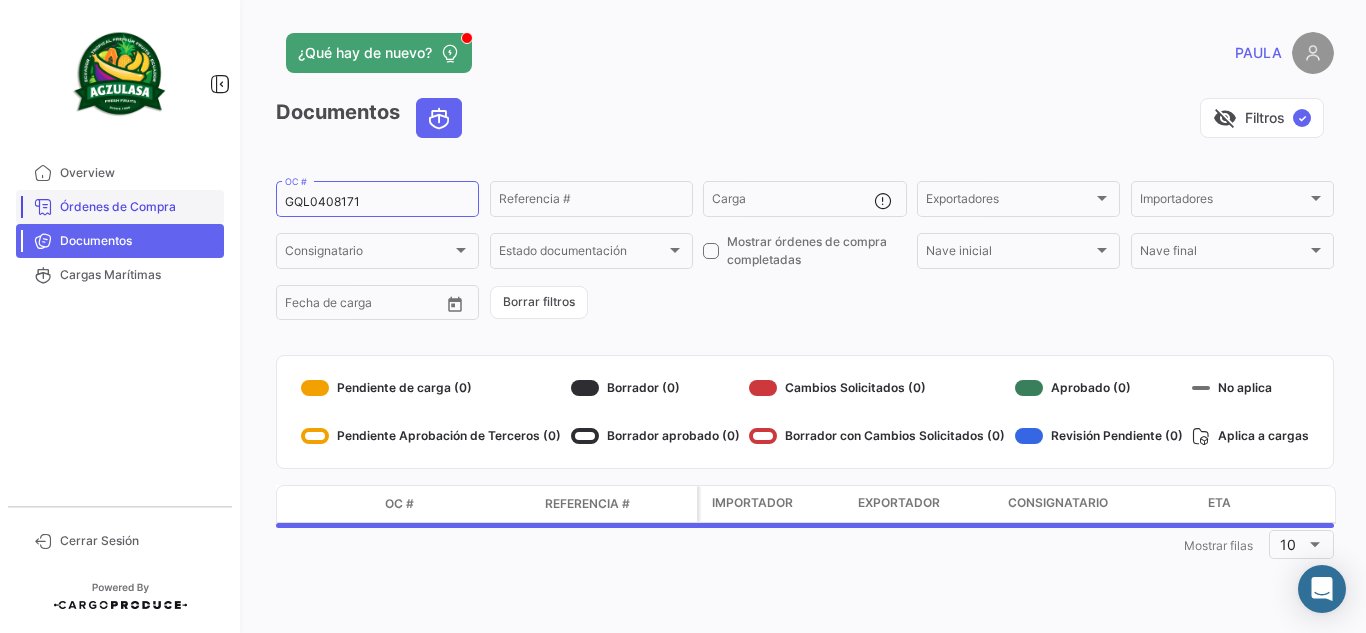 drag, startPoint x: 374, startPoint y: 202, endPoint x: 154, endPoint y: 195, distance: 220.11133 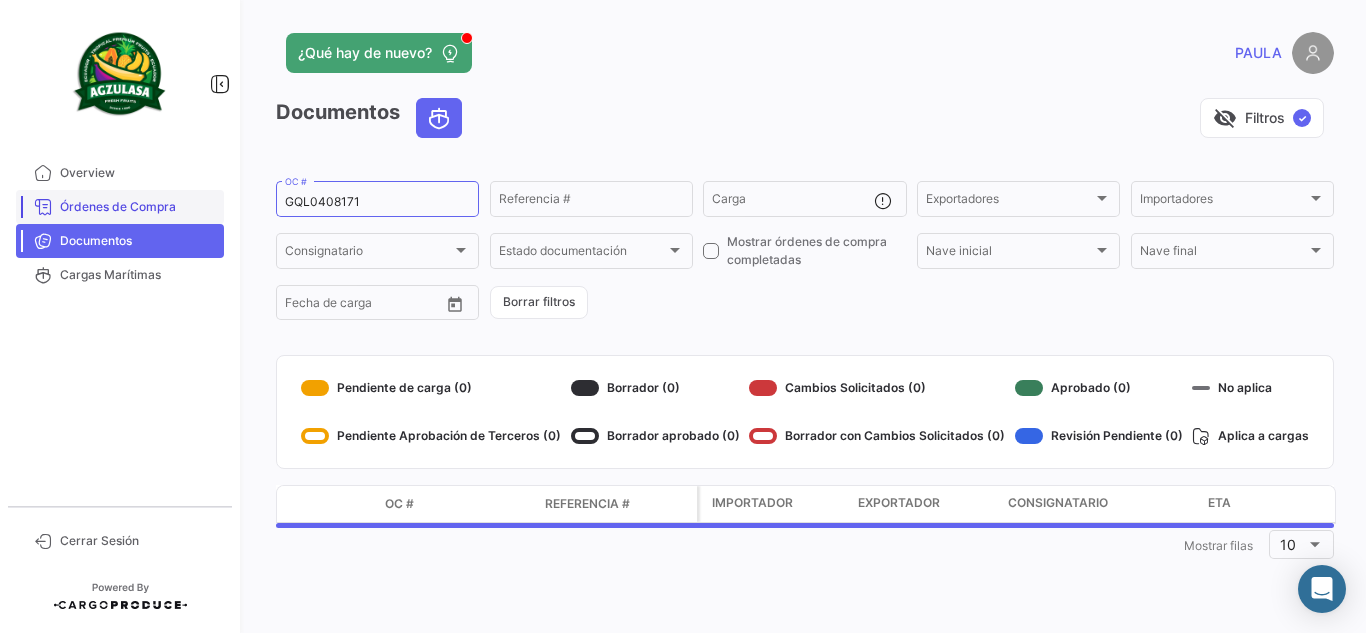 click on "Overview   Órdenes de Compra   Documentos   Cargas Marítimas   Cerrar Sesión   ¿Qué hay de nuevo?   [FIRST]   Documentos   visibility_off   Filtros  ✓ GQL0408171  OC #   Referencia #   Carga  Exportadores Exportadores Importadores Importadores Consignatario Consignatario Estado documentación Estado documentación    Mostrar órdenes de compra completadas  Nave inicial Nave inicial Nave final Nave final Desde –  Fecha de carga   Borrar filtros   Pendiente de carga (0)   Pendiente Aprobación de Terceros (0)   Borrador (0)   Borrador aprobado (0)   Cambios Solicitados (0)   Borrador con Cambios Solicitados (0)   Aprobado (0)   Revisión Pendiente (0)   No aplica   Aplica a cargas  Modo de Transporte OC # Referencia # Importador Exportador Consignatario ETA ETD  1  Mostrar filas 10" 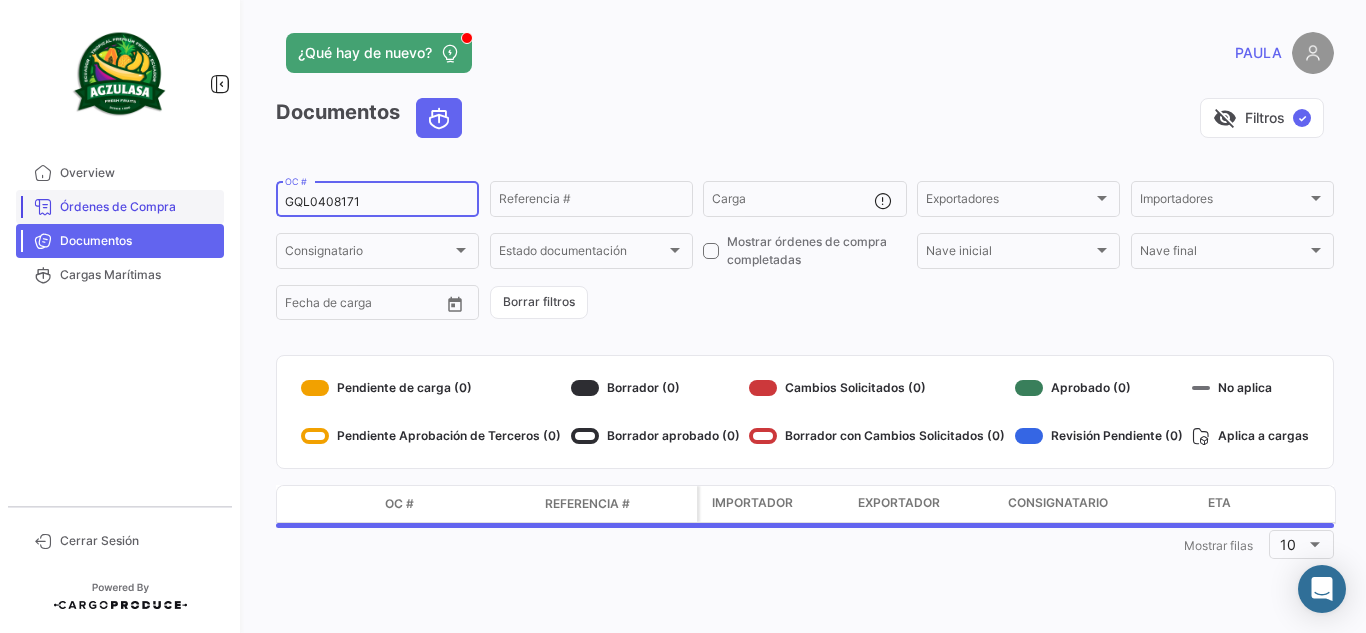 paste on "7943" 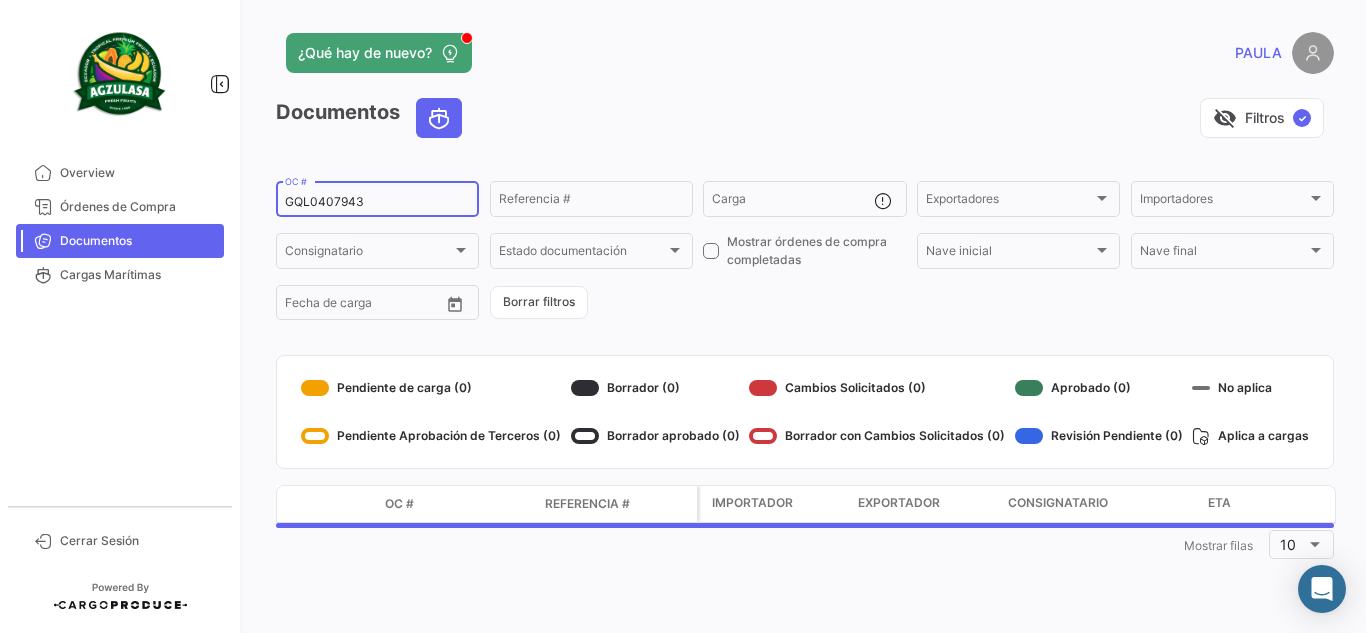 type on "GQL0407943" 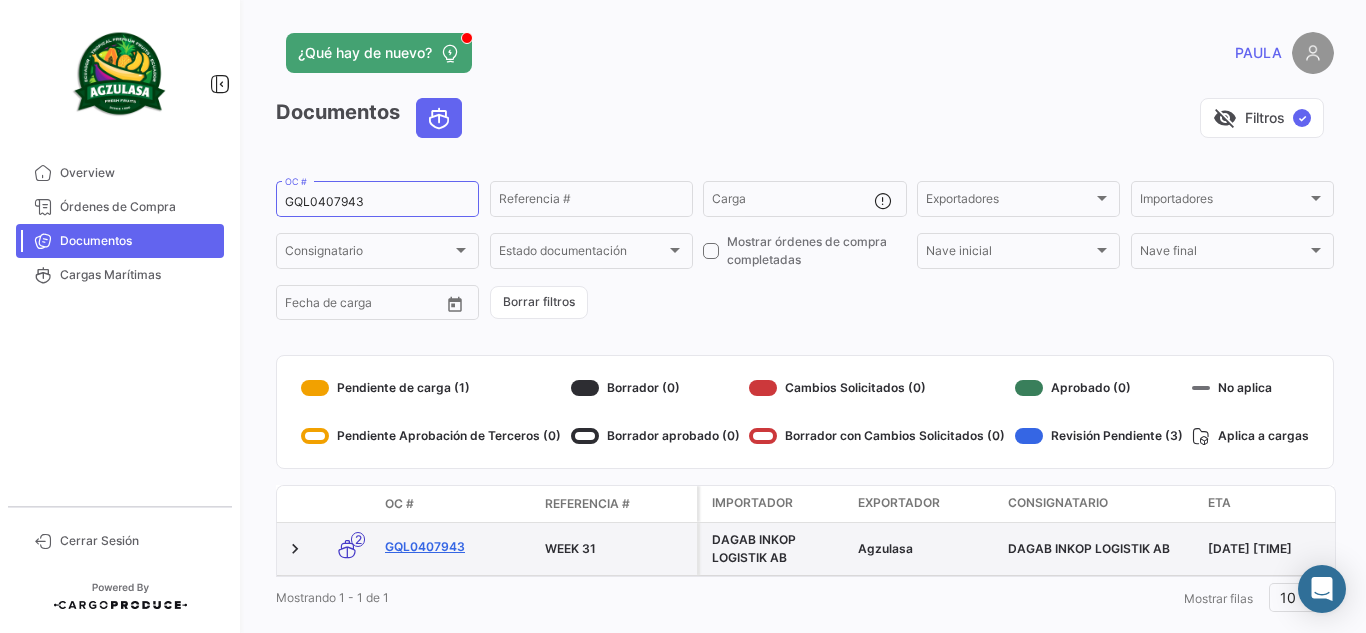 click on "GQL0407943" 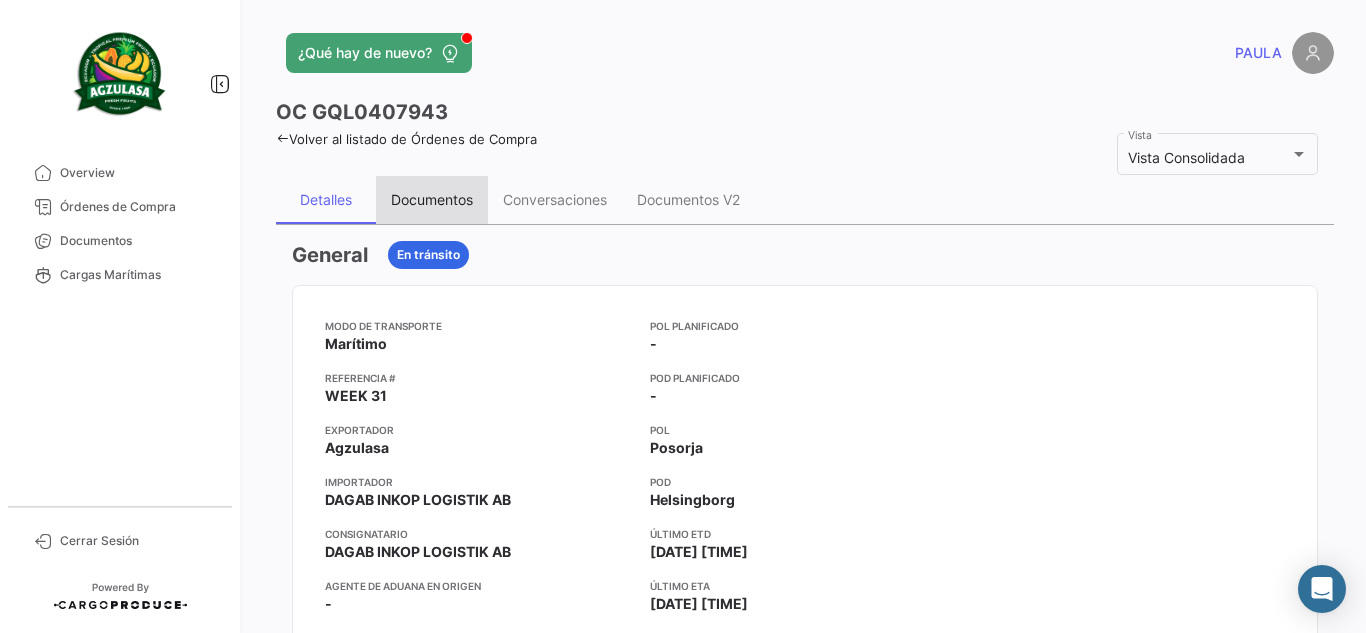 click on "Documentos" at bounding box center (432, 200) 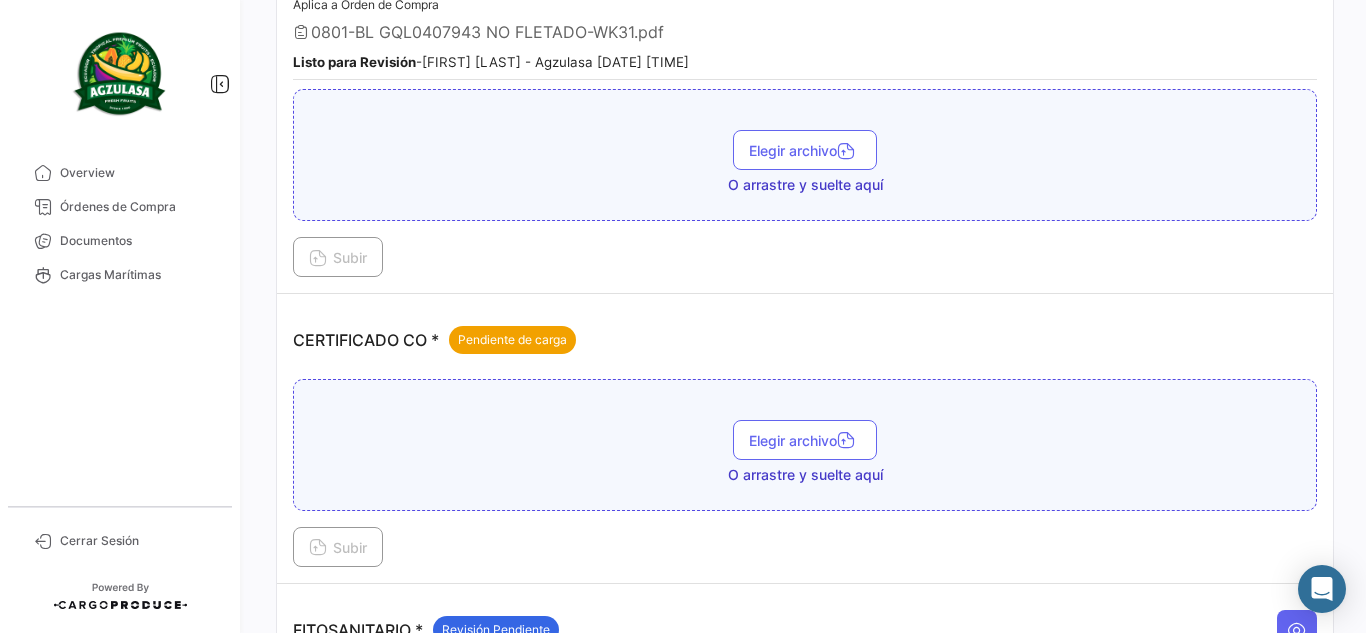 scroll, scrollTop: 500, scrollLeft: 0, axis: vertical 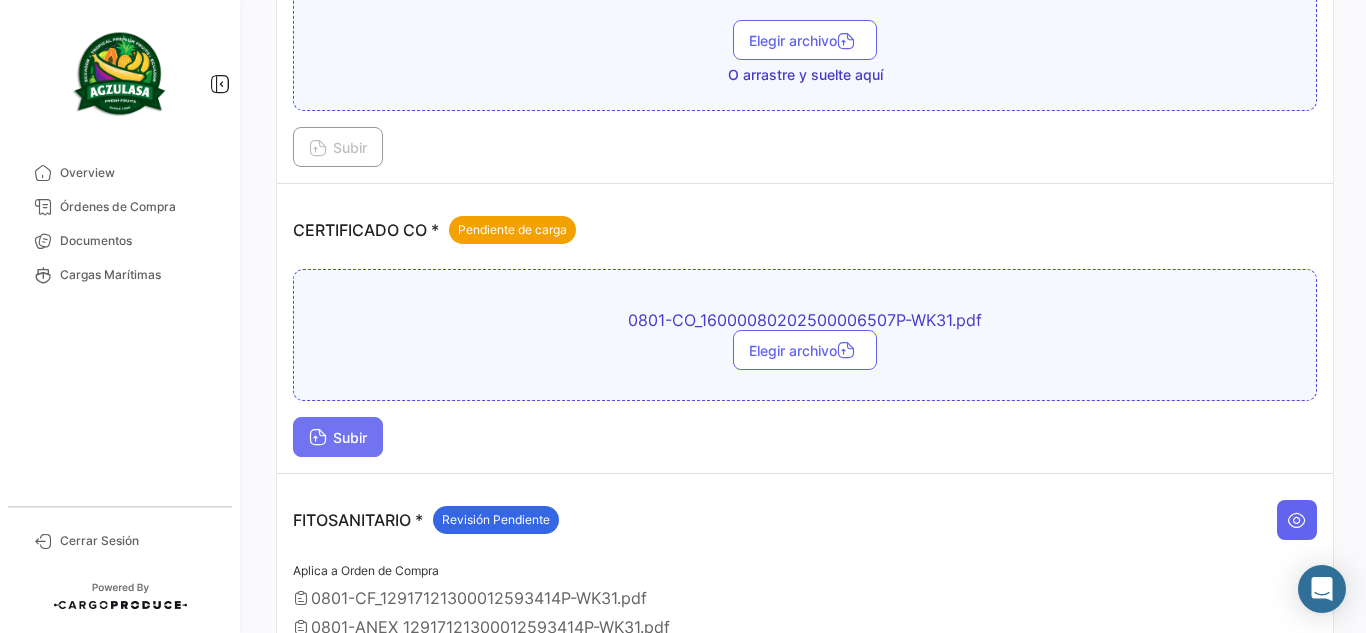click on "Subir" at bounding box center [338, 437] 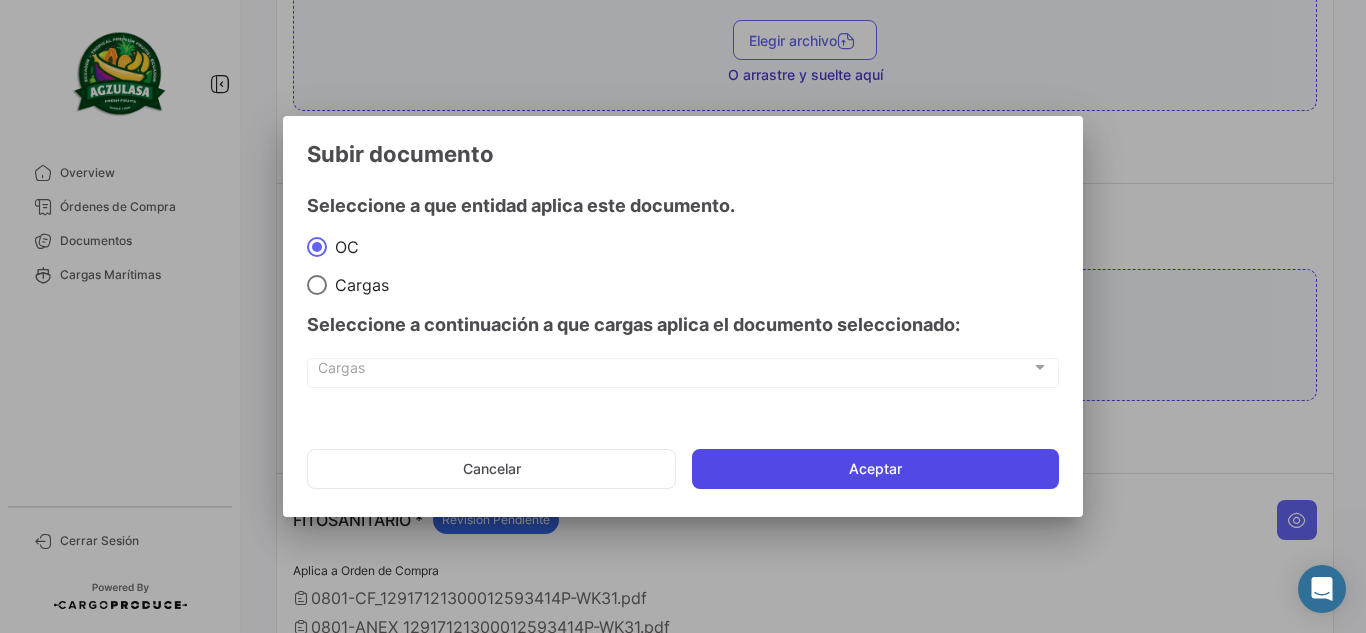 click on "Aceptar" 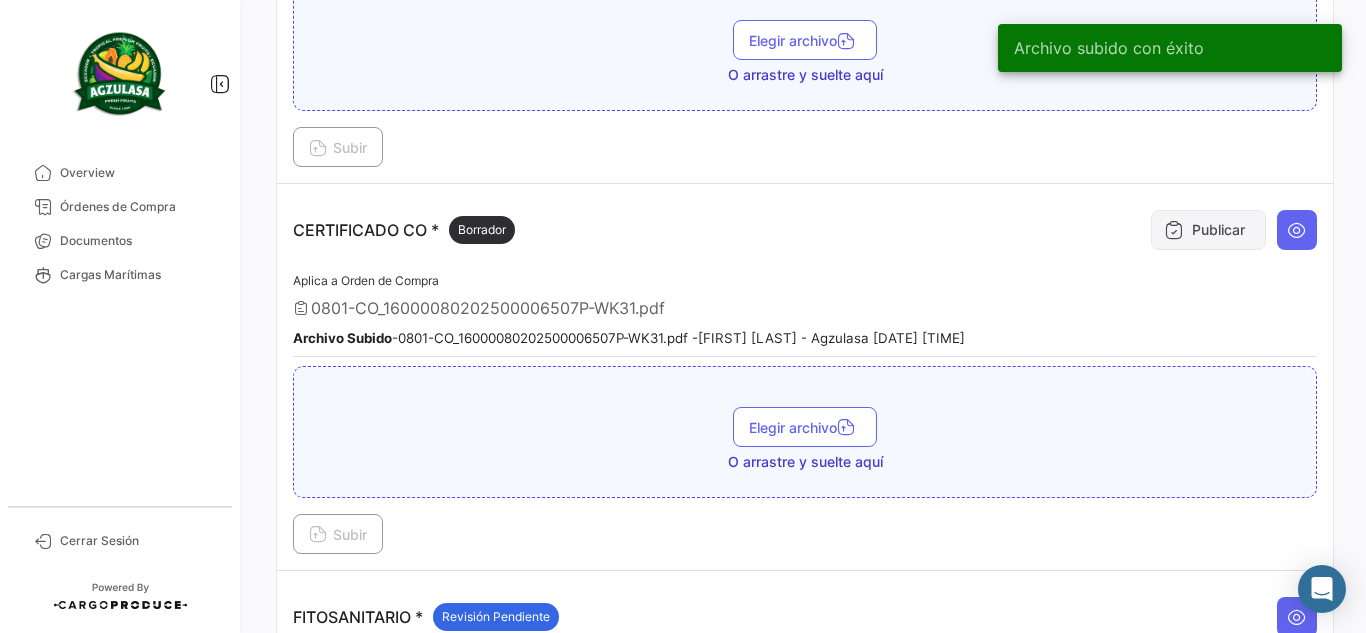 click on "Publicar" at bounding box center (1208, 230) 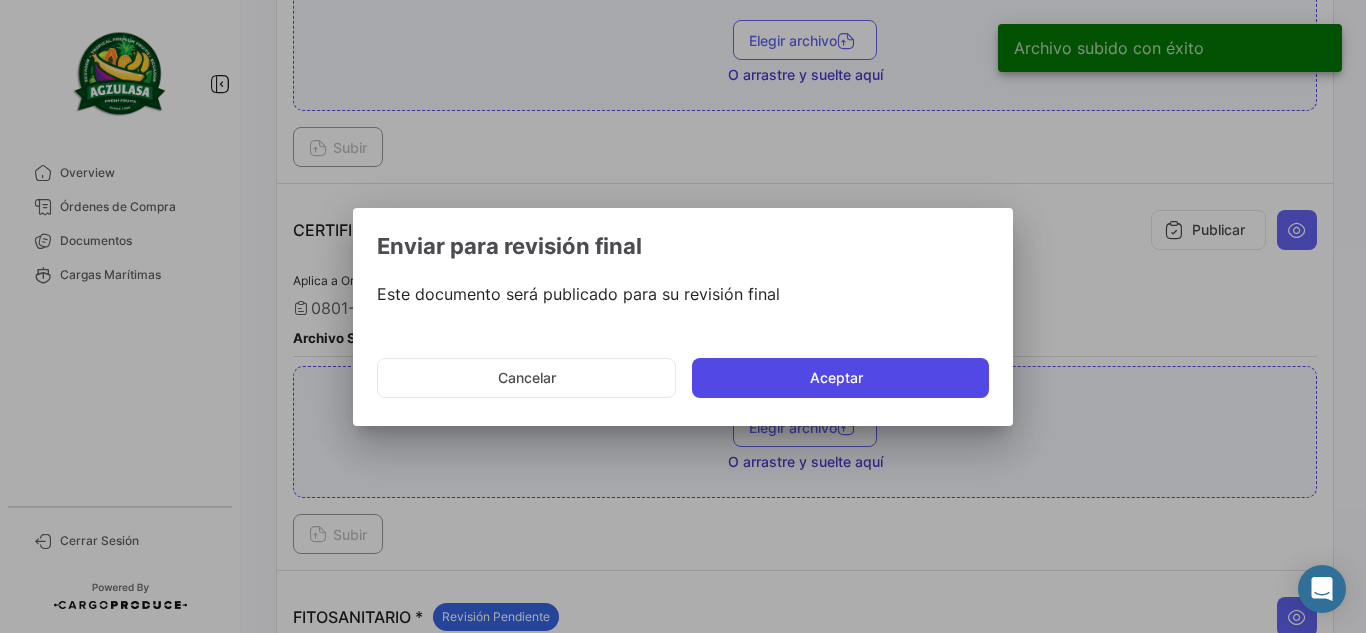 click on "Aceptar" 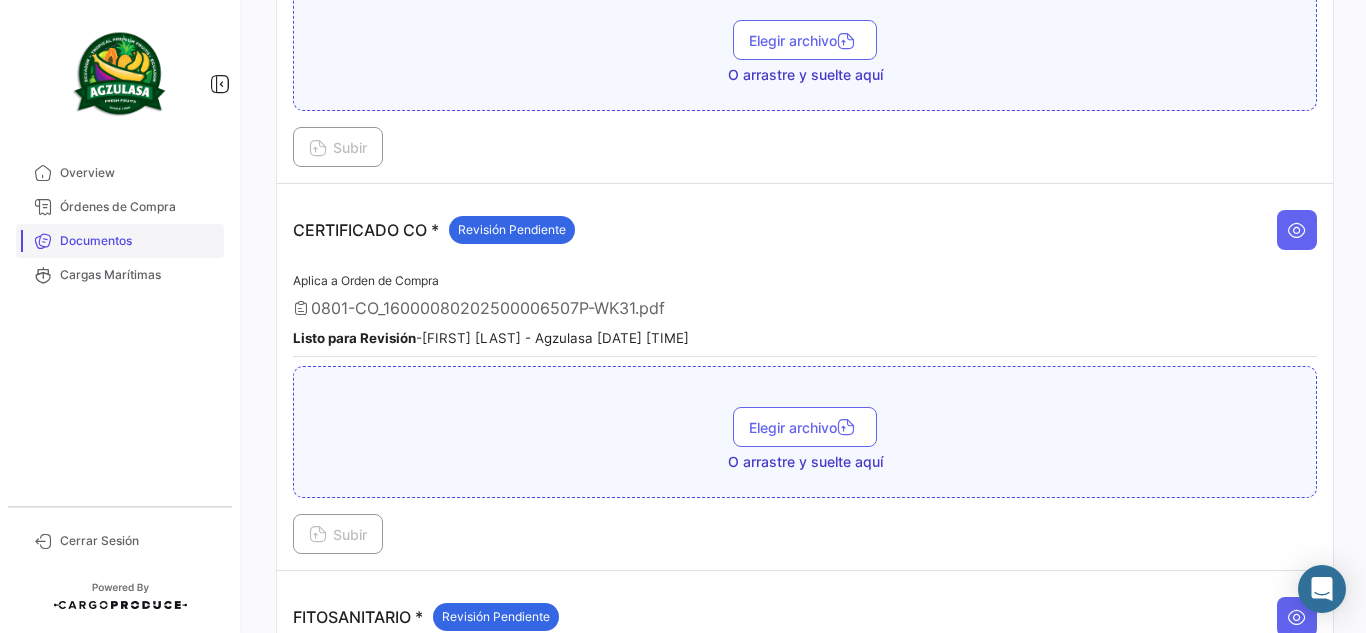 click on "Documentos" at bounding box center (120, 241) 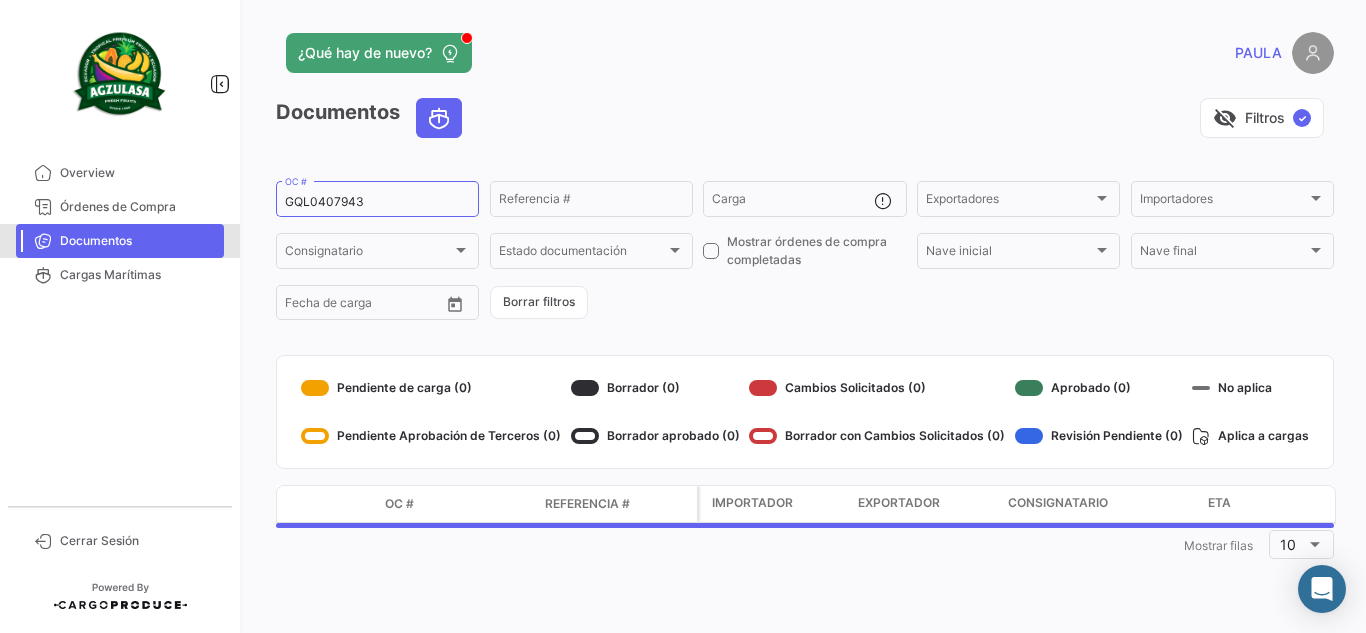 scroll, scrollTop: 0, scrollLeft: 0, axis: both 